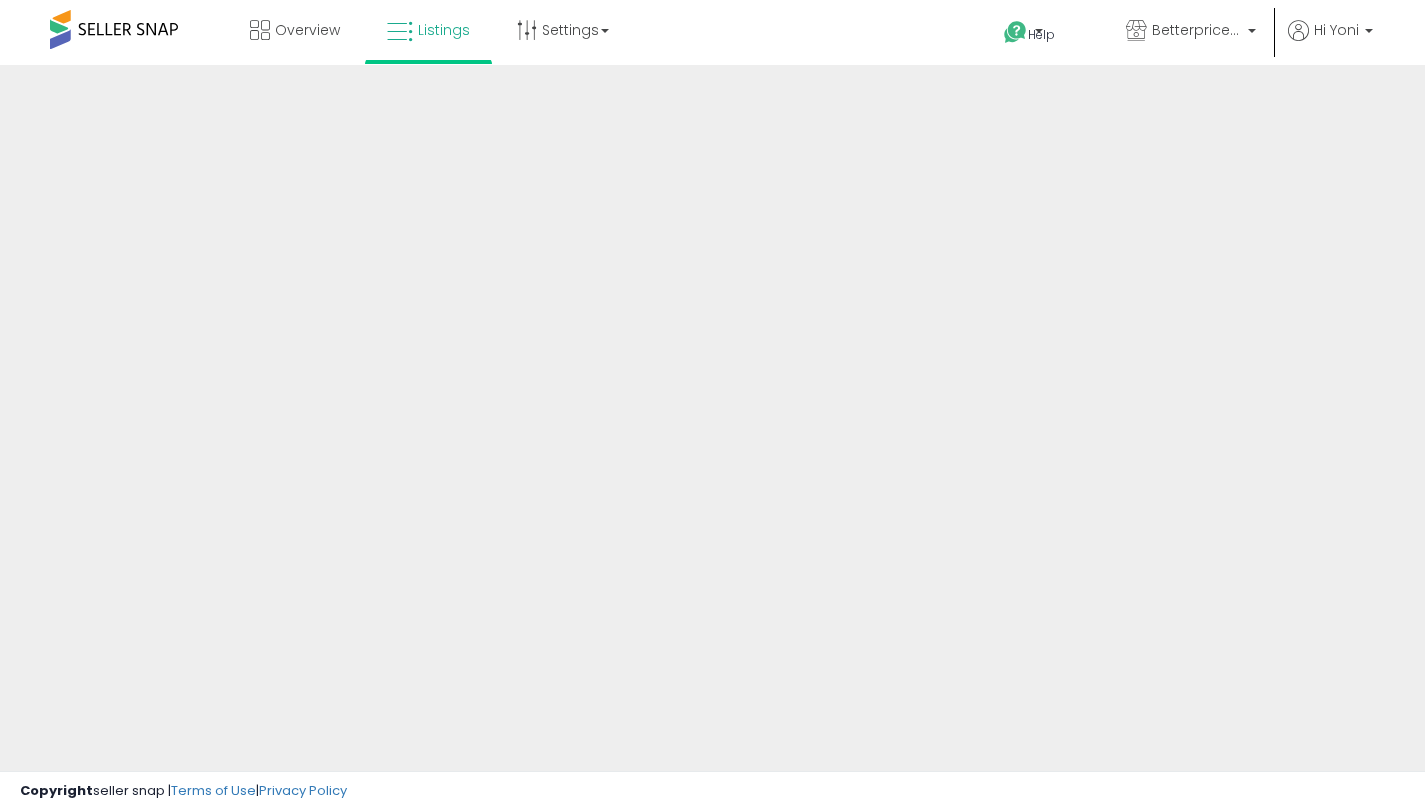 scroll, scrollTop: 0, scrollLeft: 0, axis: both 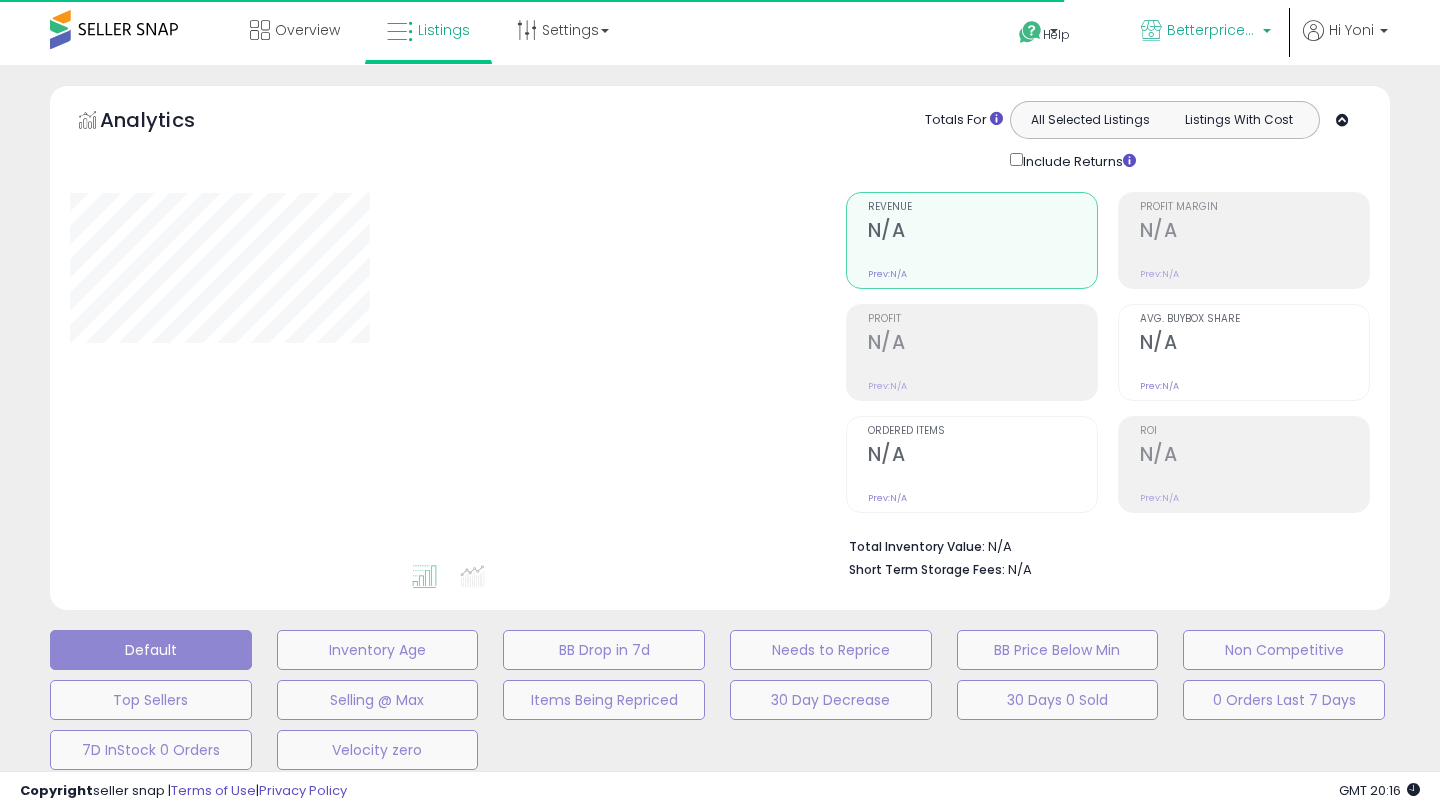 click on "Betterpricer - MX" at bounding box center (1212, 30) 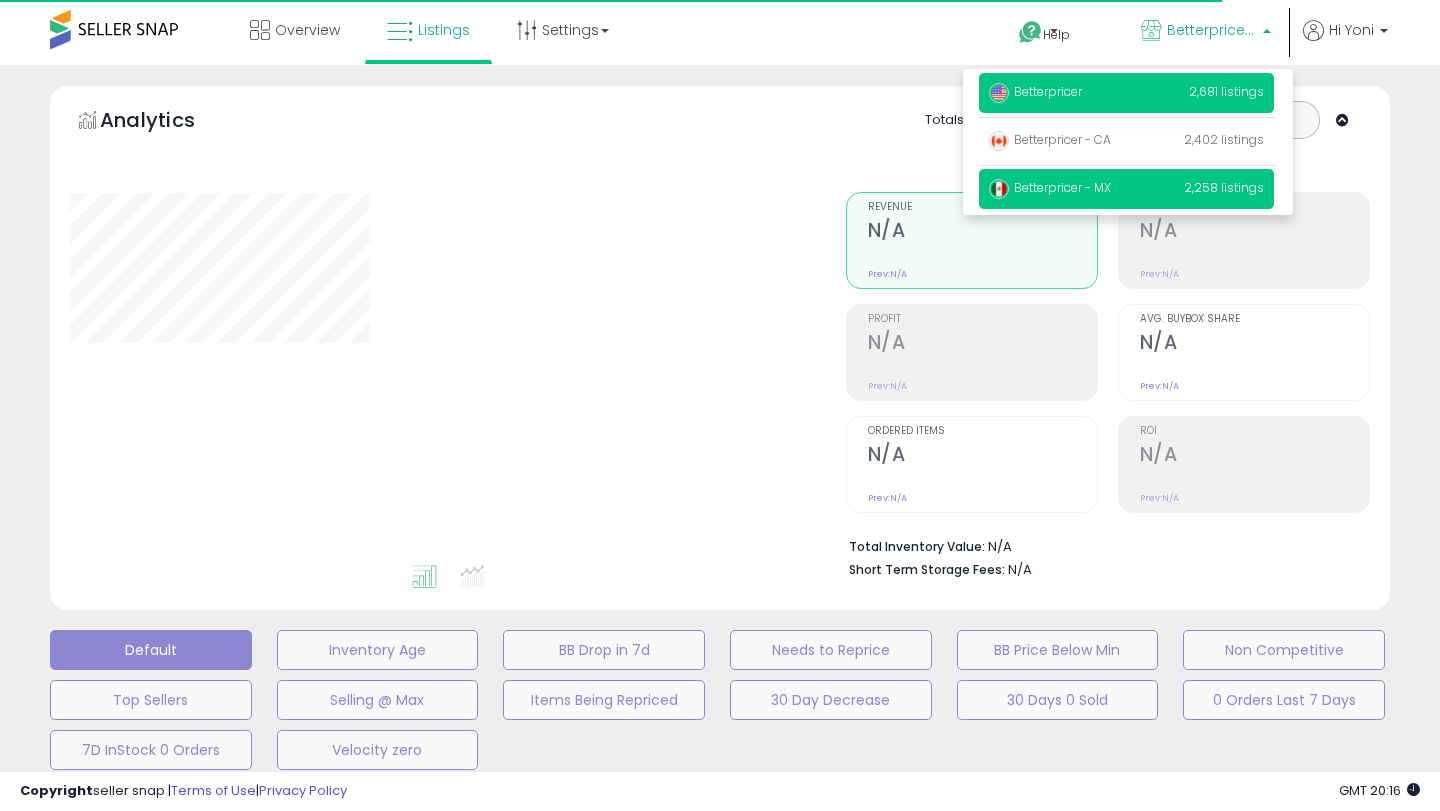 click on "Betterpricer
2,681
listings" at bounding box center (1126, 93) 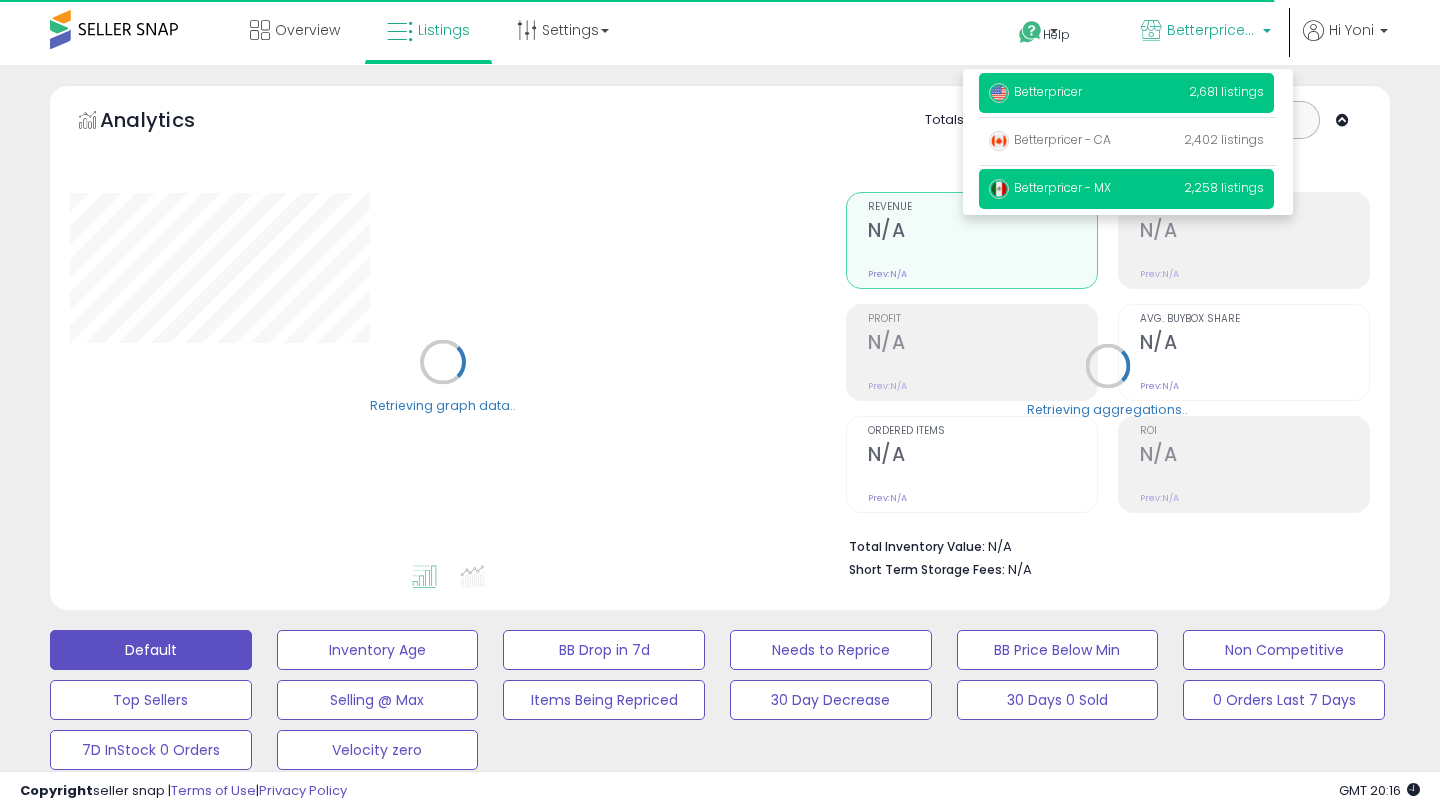 type on "****" 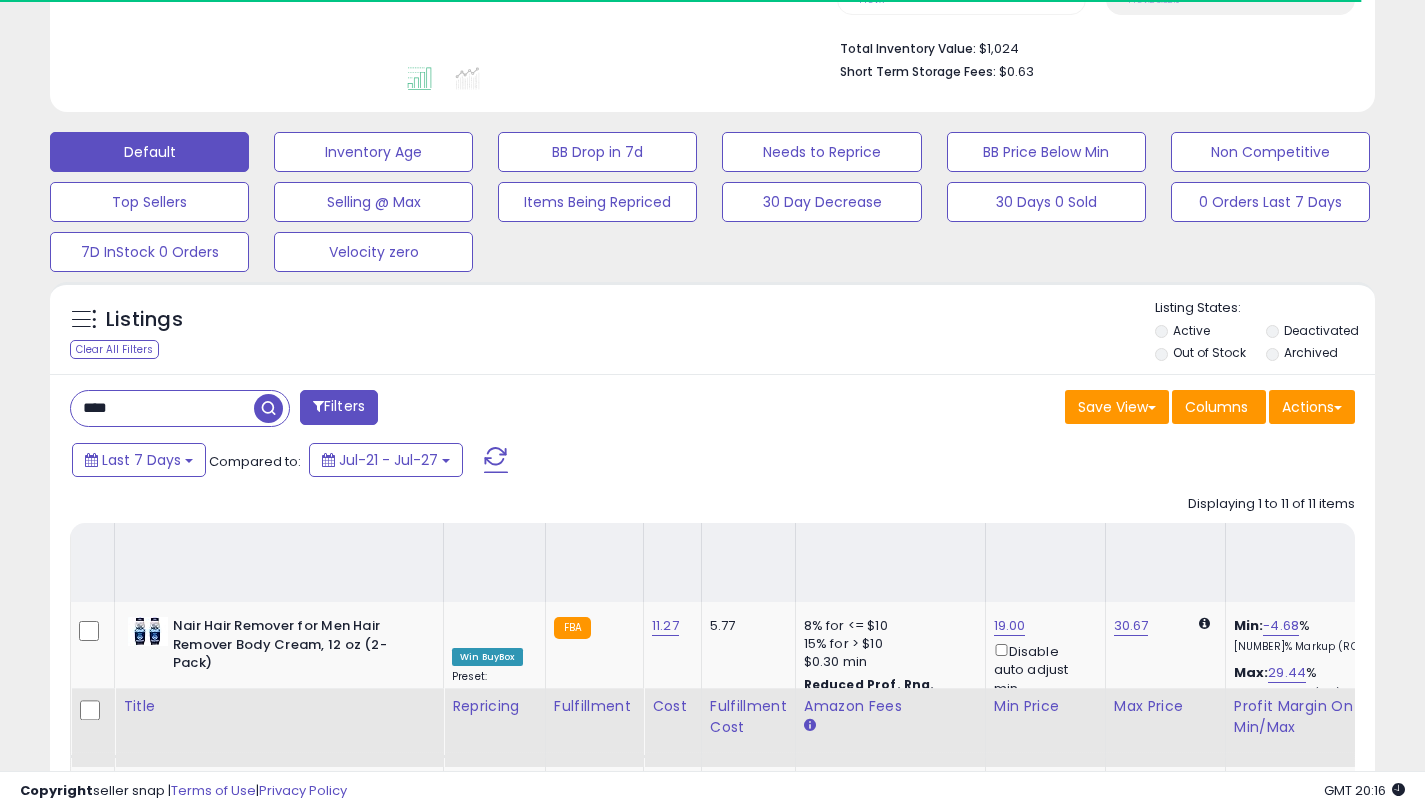 scroll, scrollTop: 496, scrollLeft: 0, axis: vertical 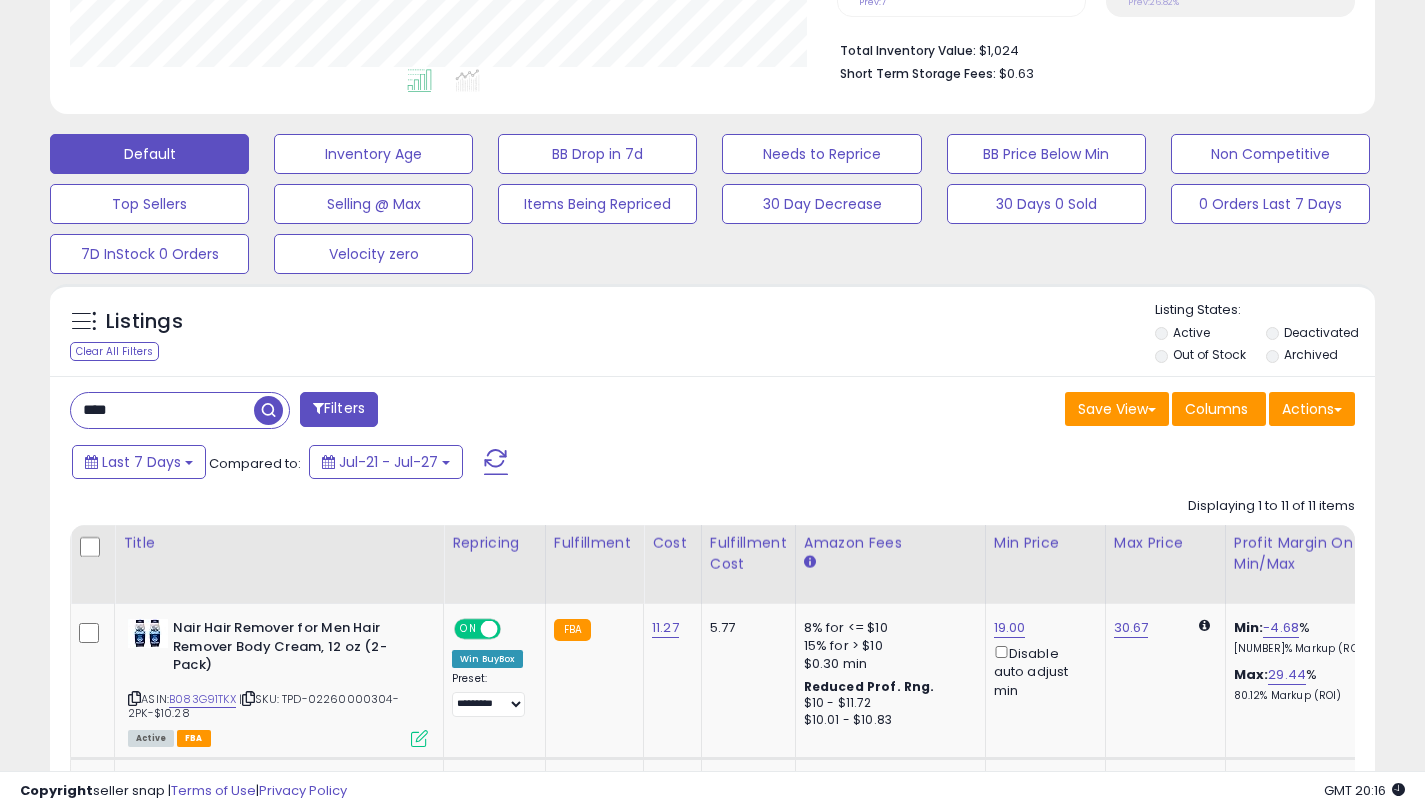 click on "****" at bounding box center [162, 410] 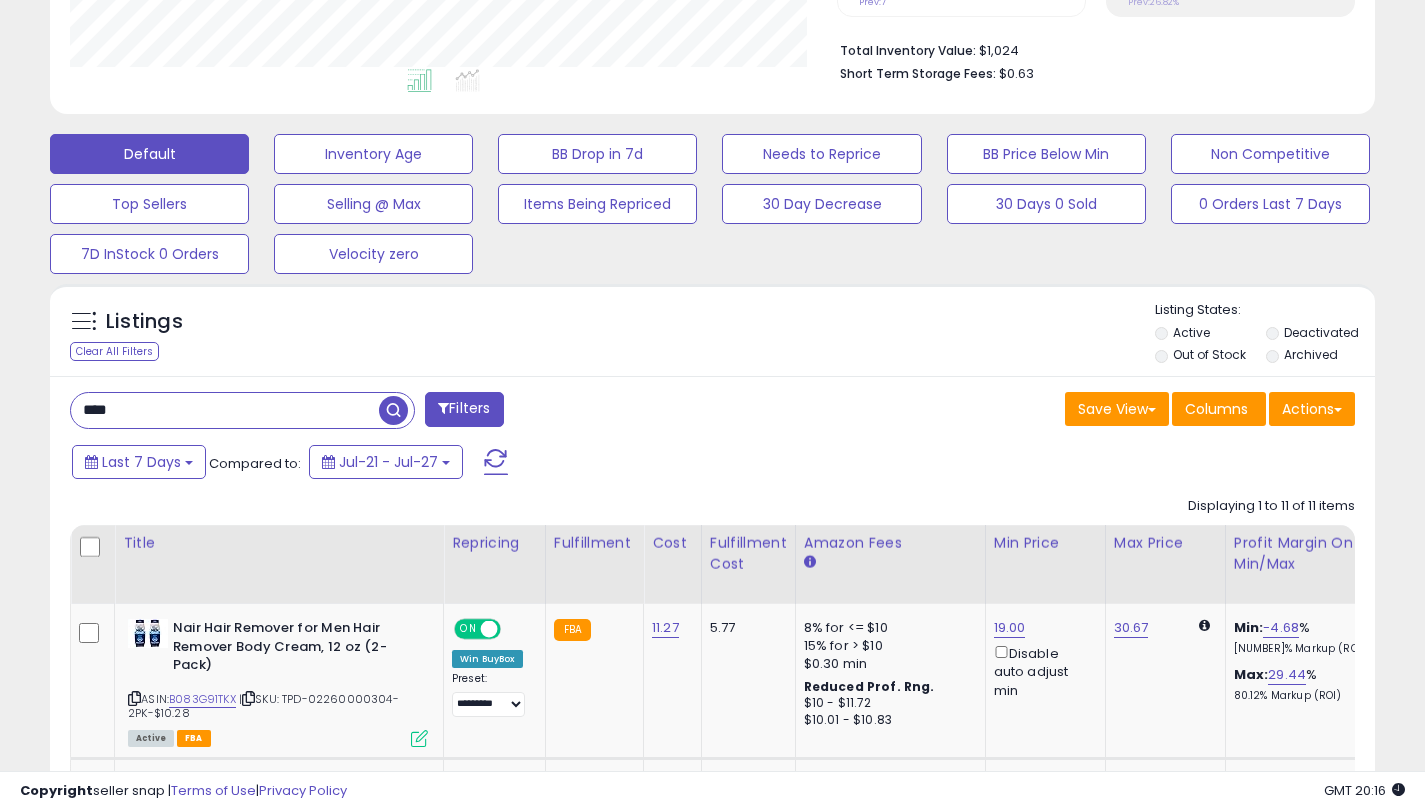 click on "****" at bounding box center [225, 410] 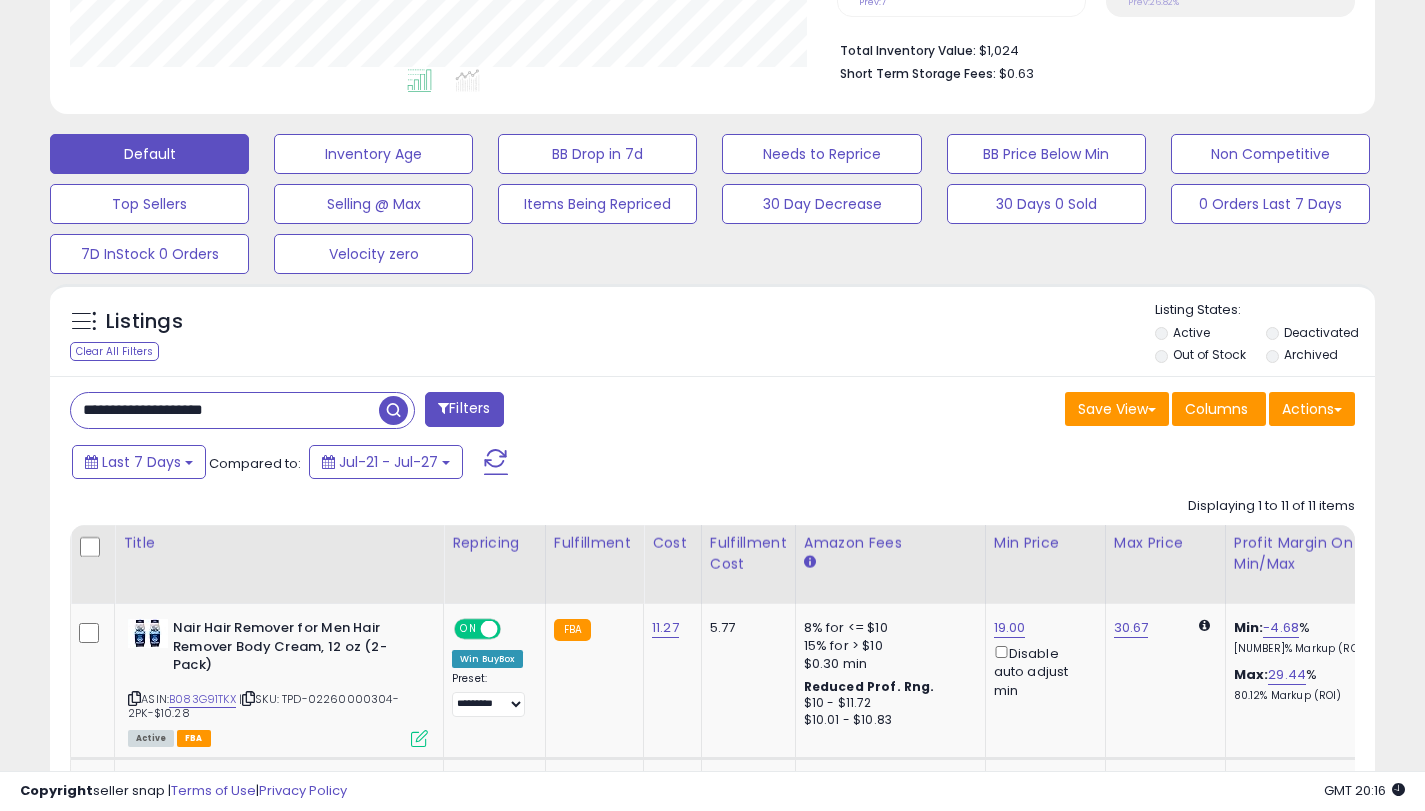 click on "**********" at bounding box center [225, 410] 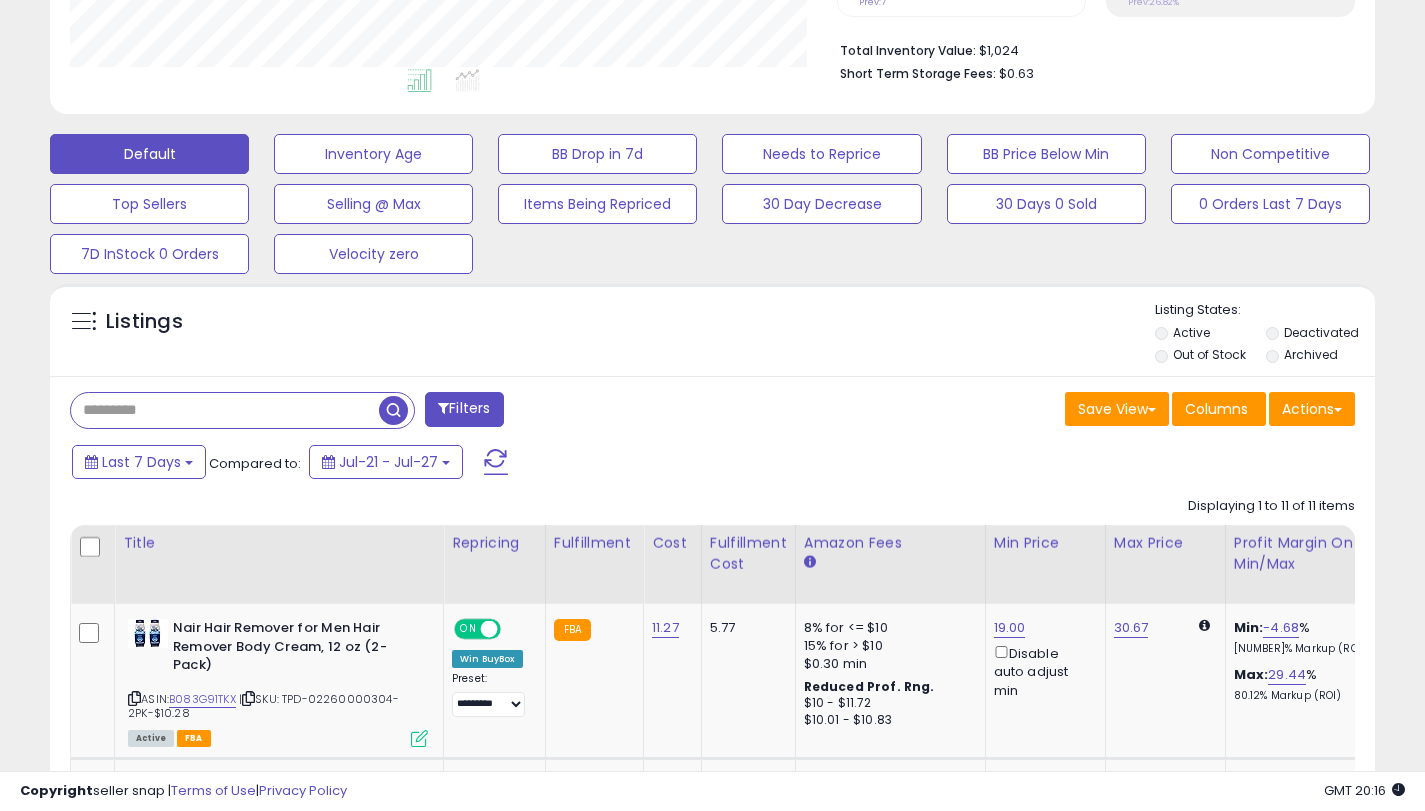 click on "Filters
Save View
Save As New View
Update Current View
Columns" at bounding box center (712, 1345) 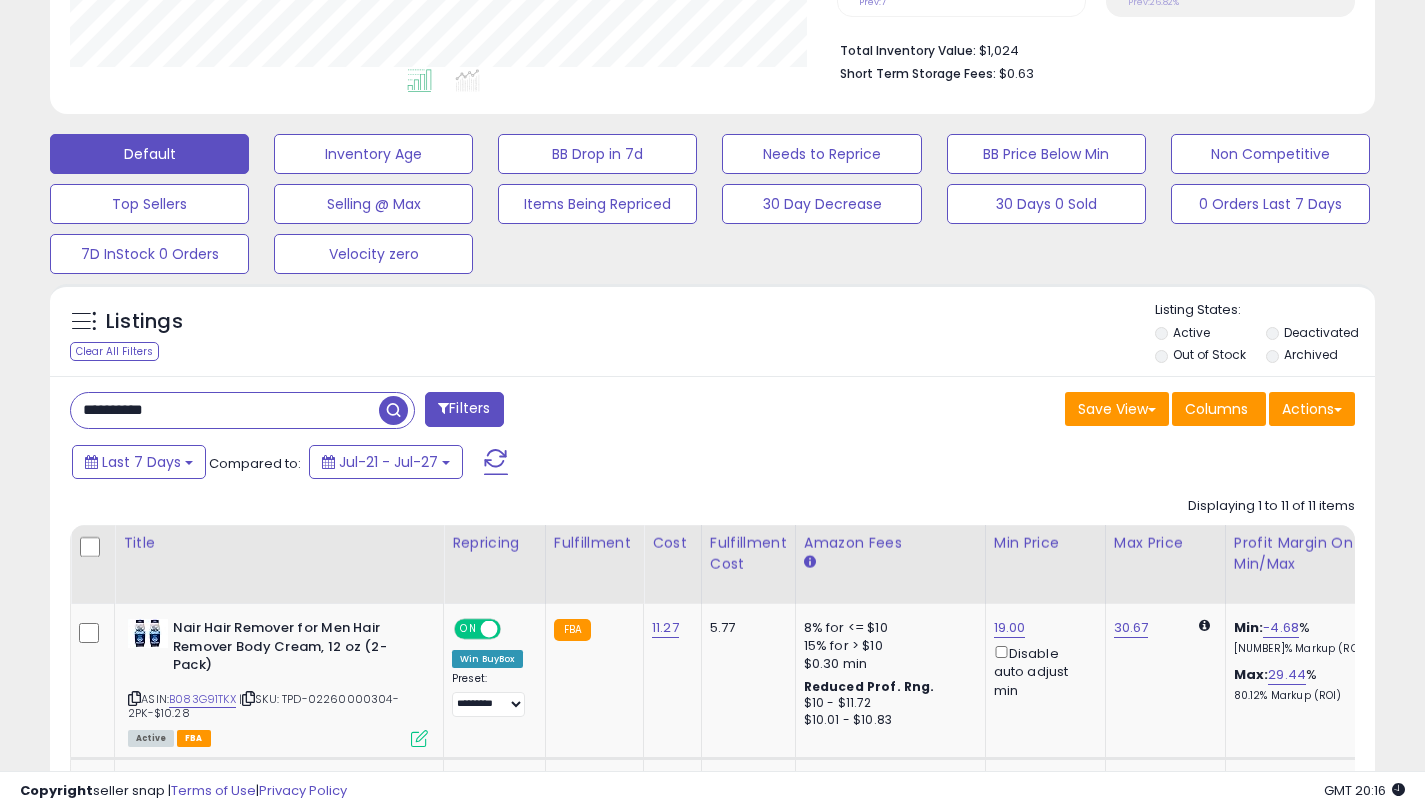 paste on "**********" 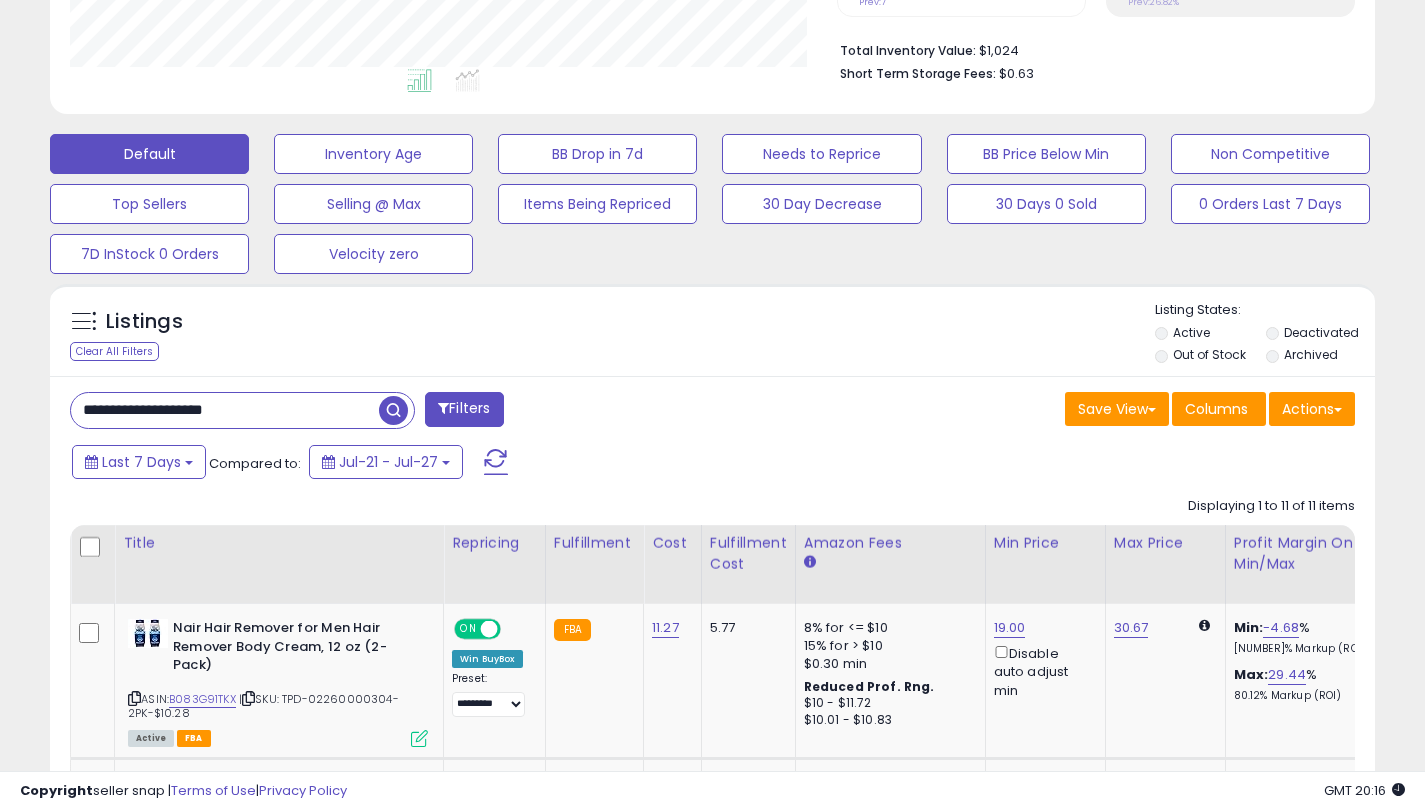 click on "**********" at bounding box center (225, 410) 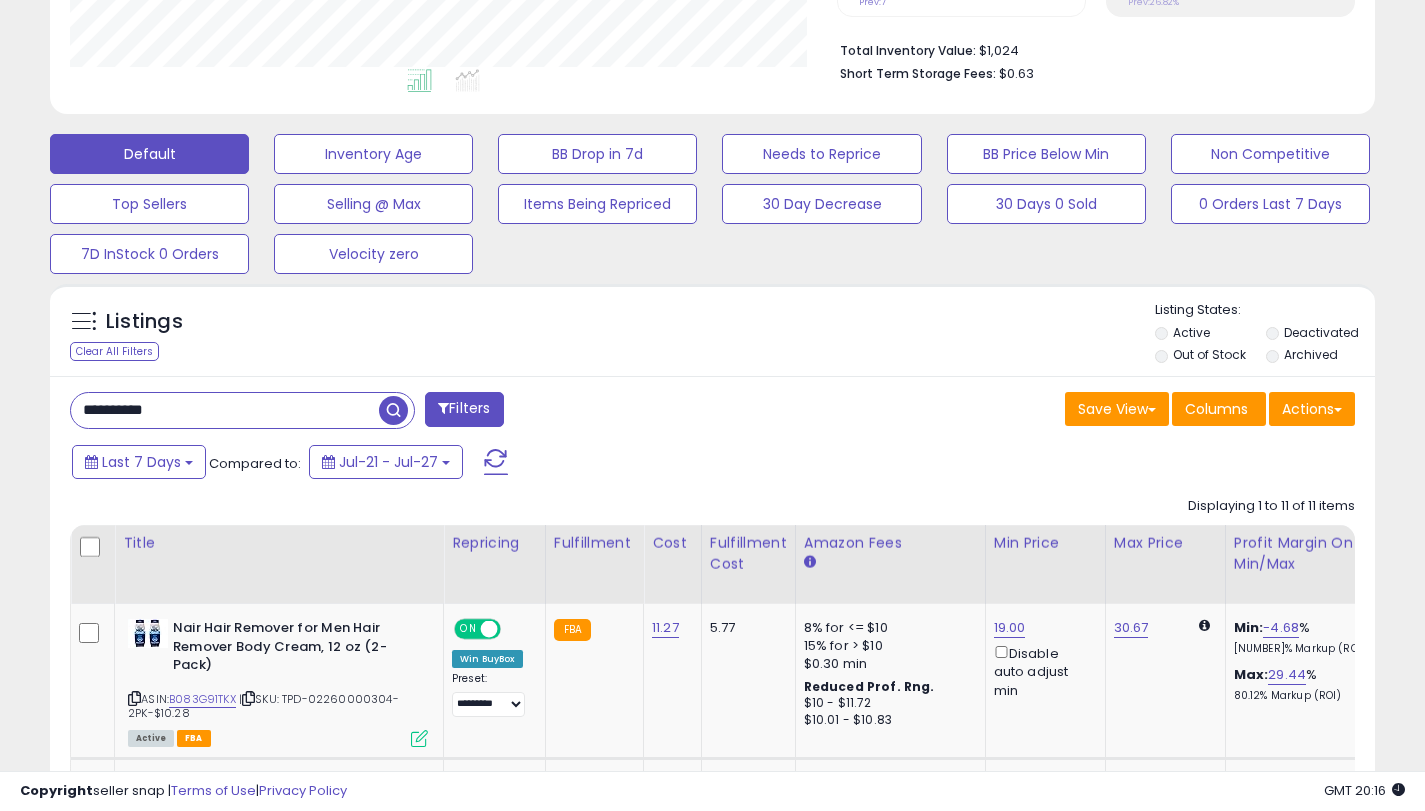 type on "**********" 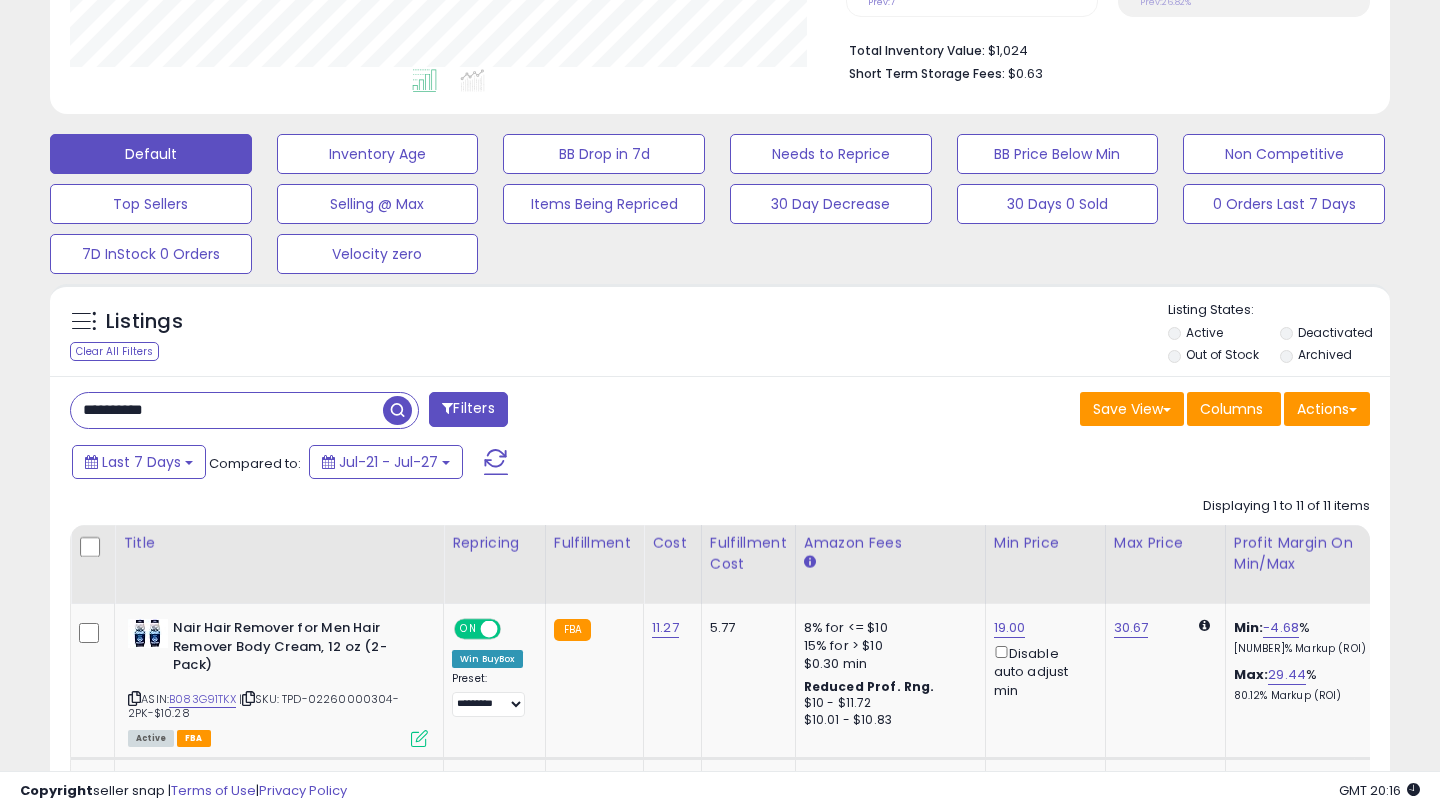 scroll, scrollTop: 999590, scrollLeft: 999224, axis: both 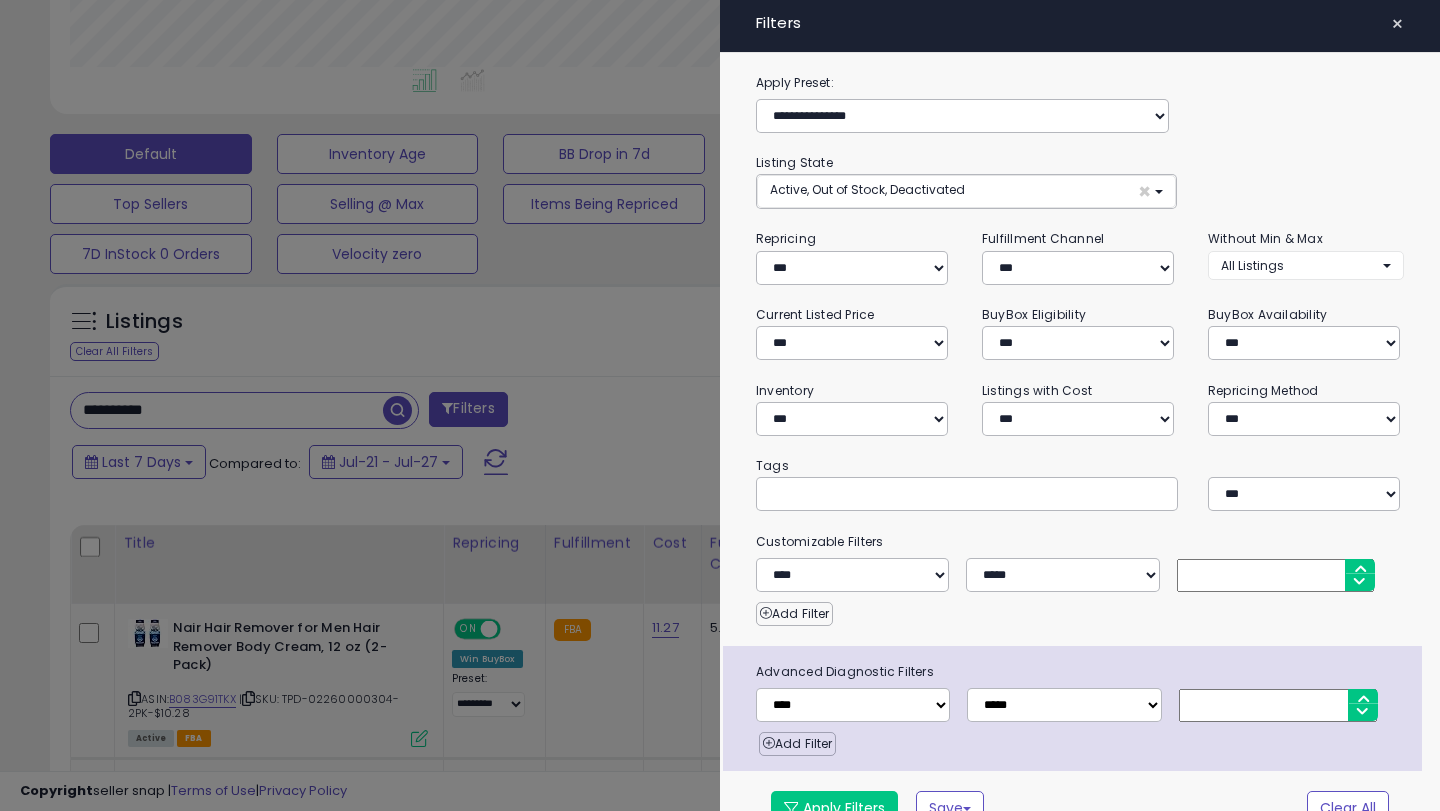 click at bounding box center (720, 405) 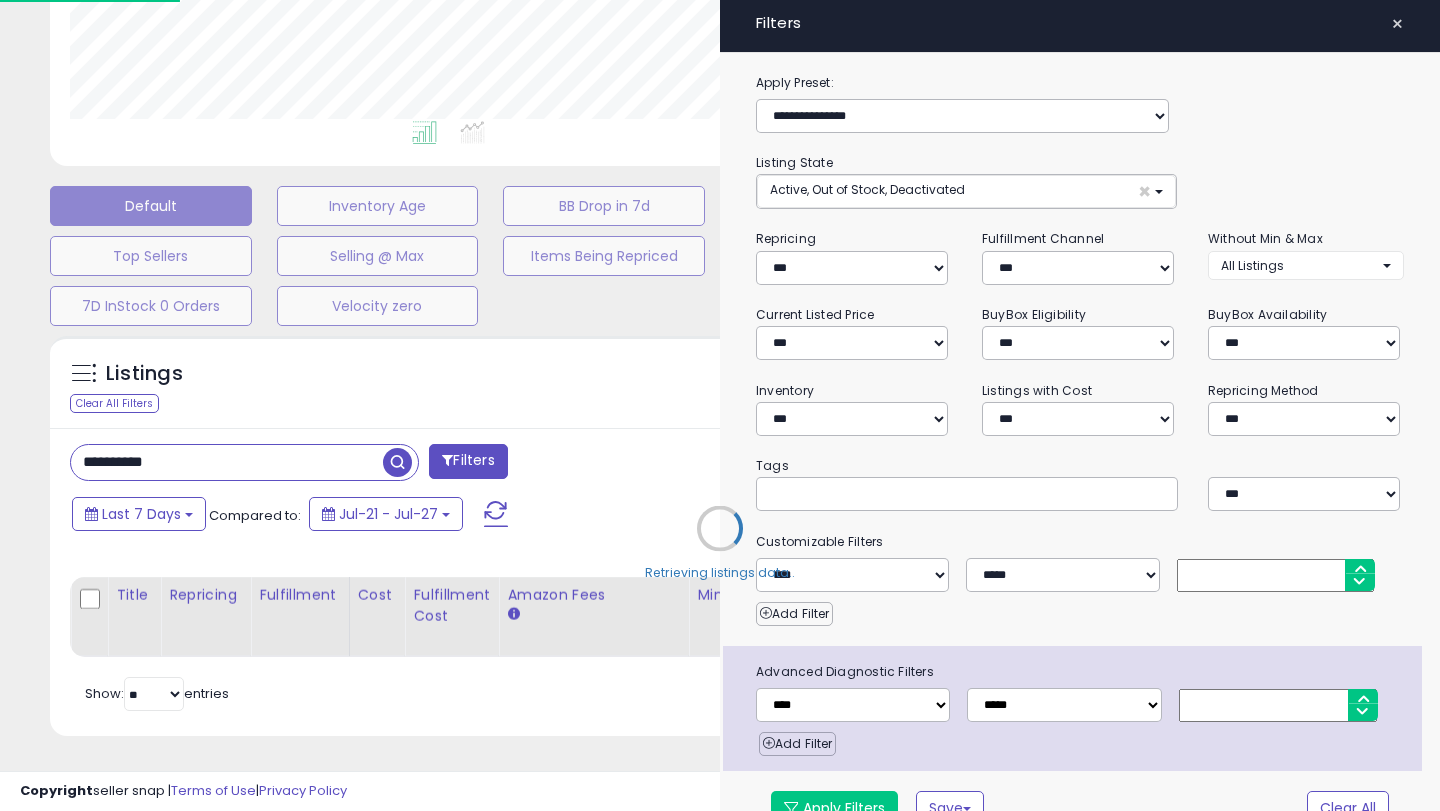 click on "Retrieving listings data.." at bounding box center (720, 543) 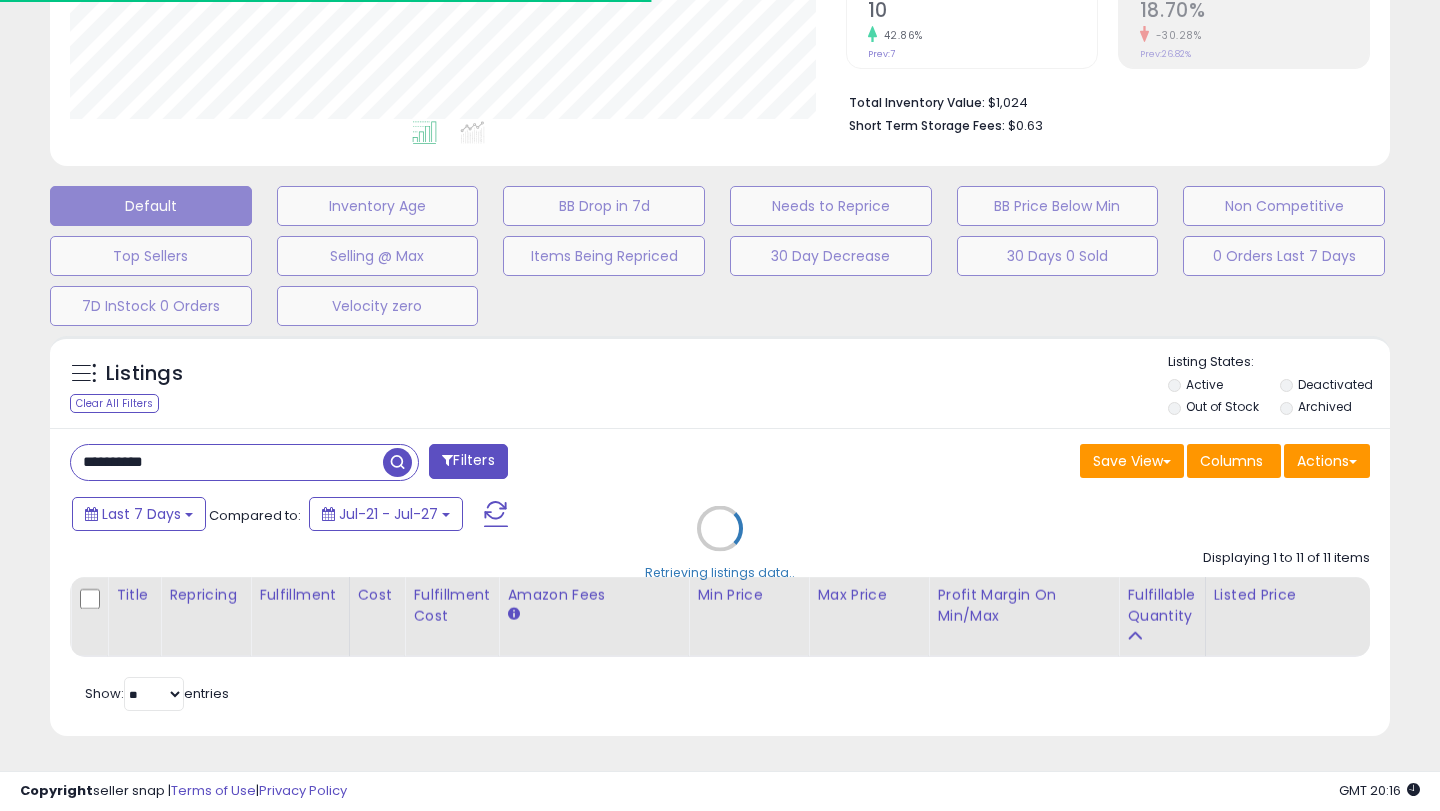 click on "Retrieving listings data.." at bounding box center [720, 543] 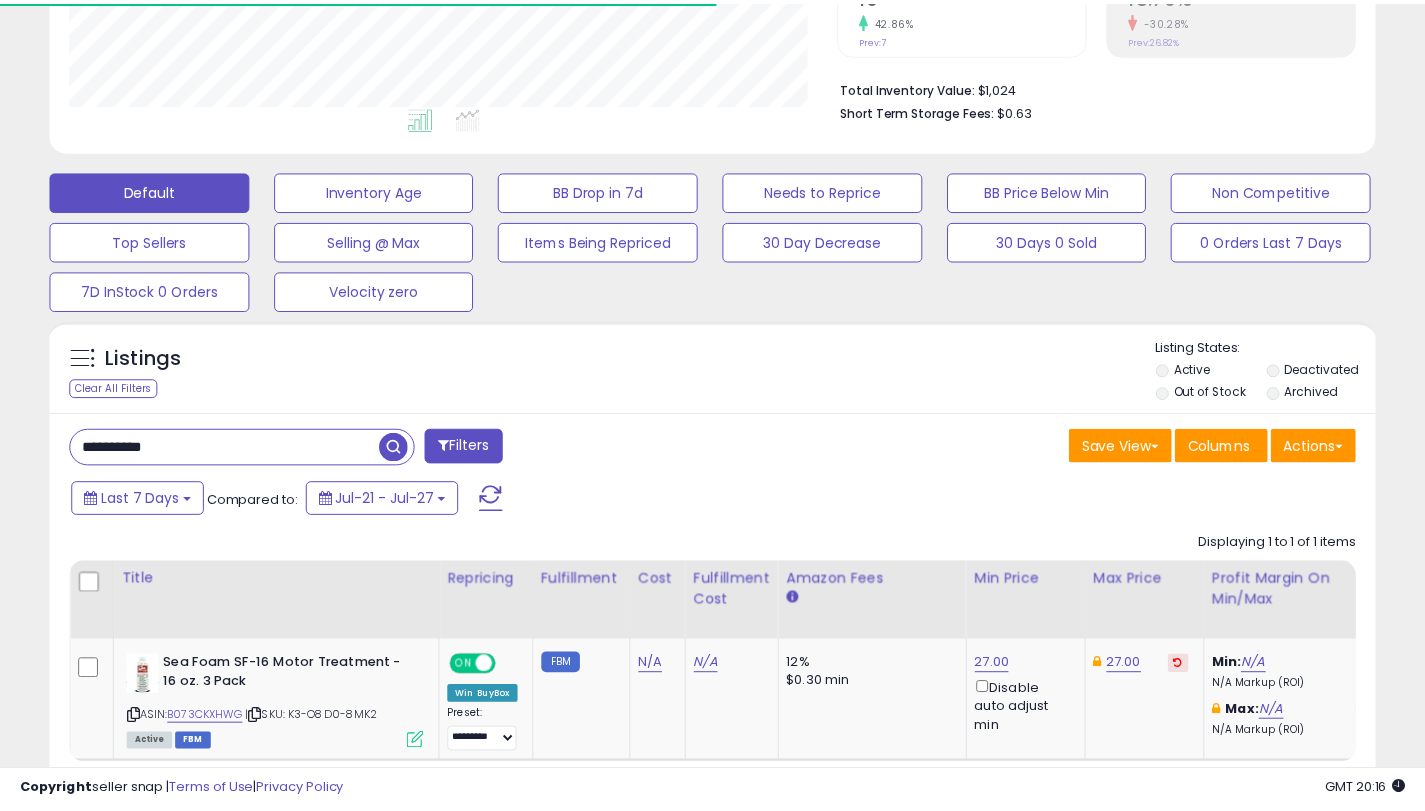 scroll, scrollTop: 496, scrollLeft: 0, axis: vertical 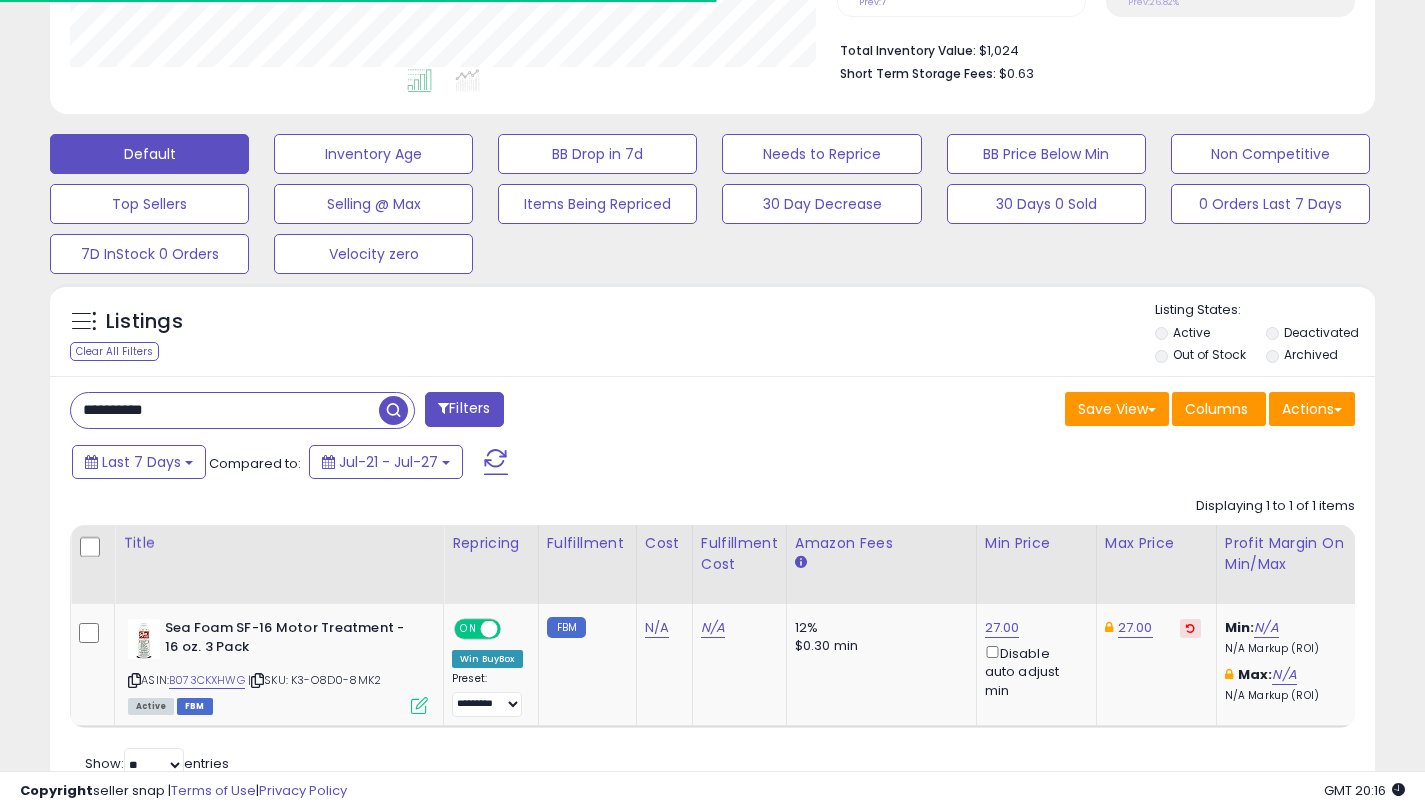 click on "**********" at bounding box center (712, 591) 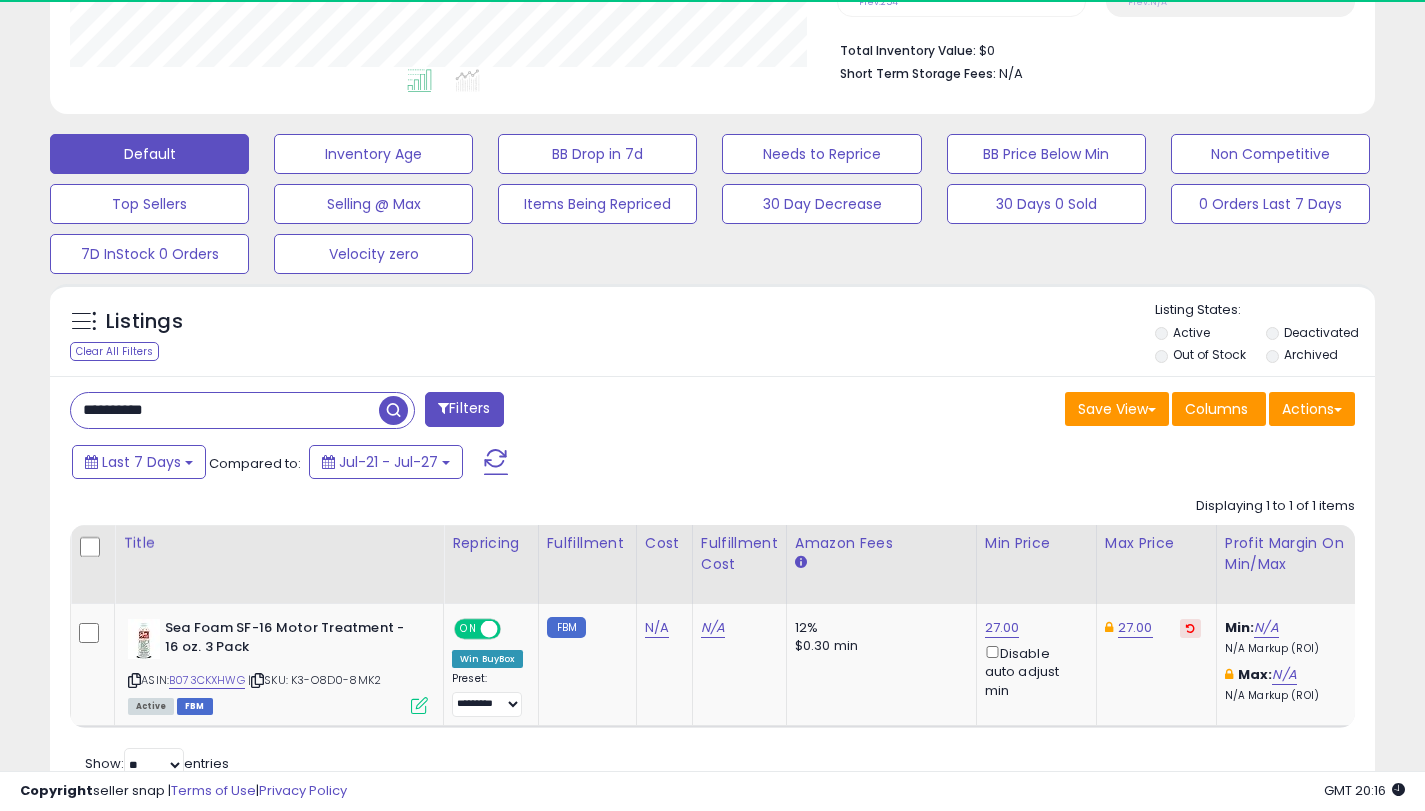 scroll, scrollTop: 999590, scrollLeft: 999233, axis: both 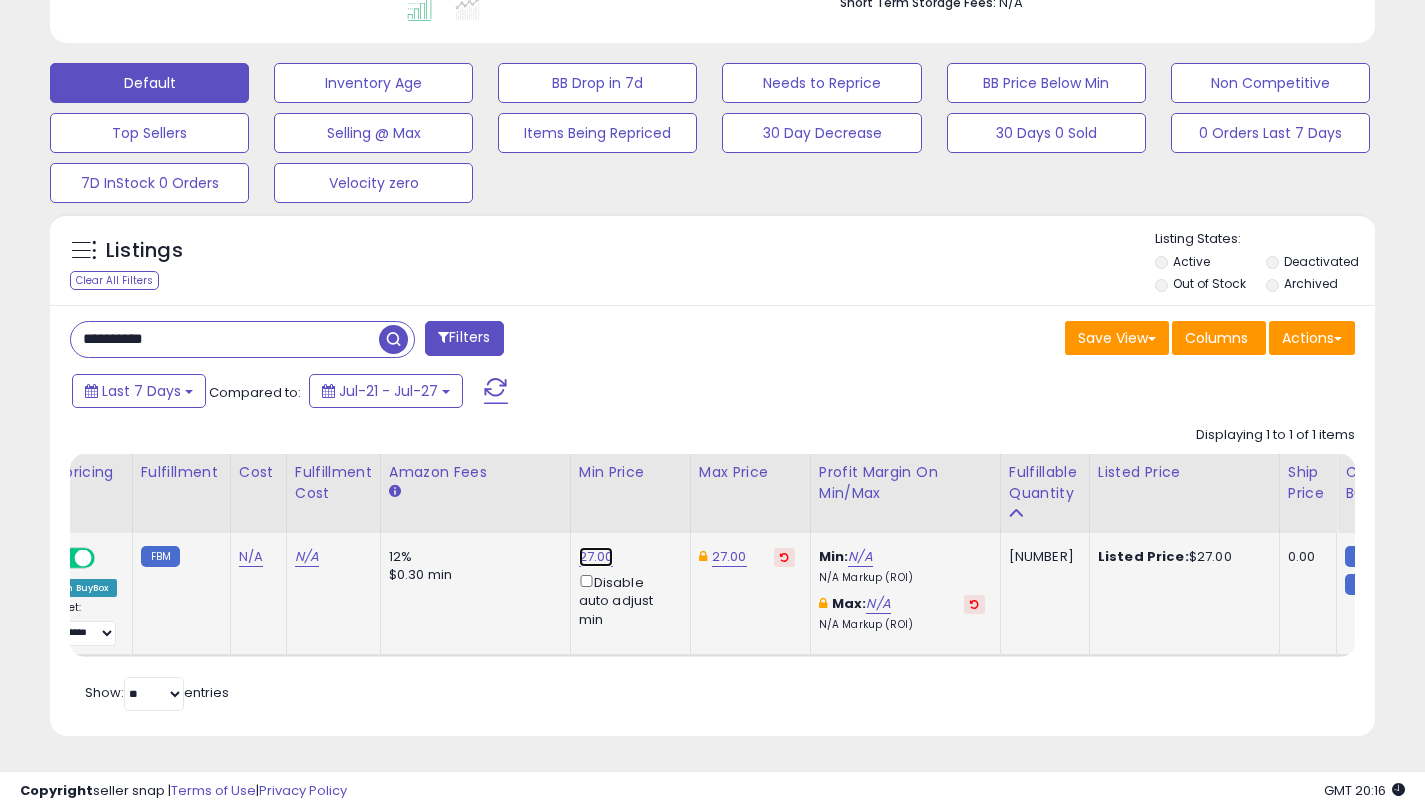 click on "27.00" at bounding box center [596, 557] 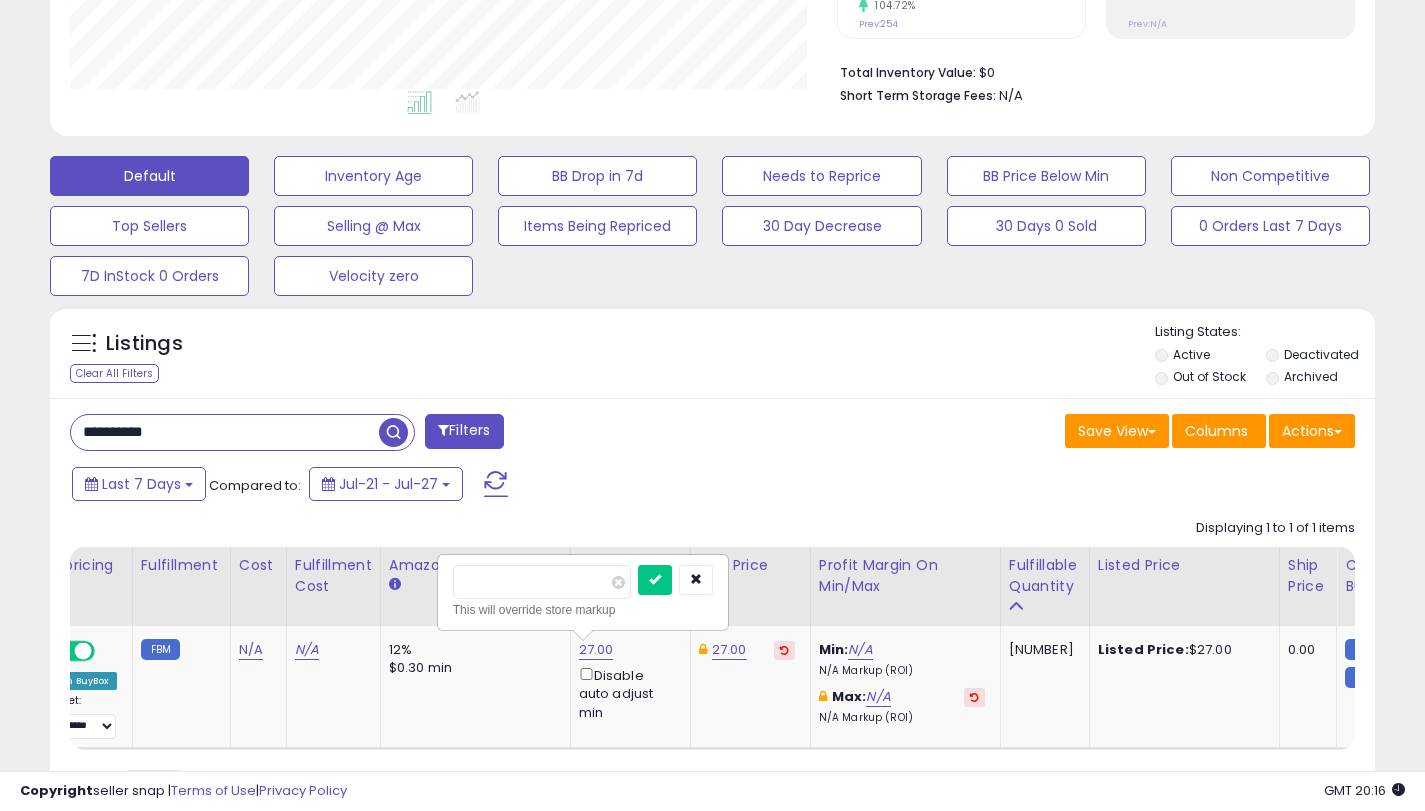 scroll, scrollTop: 0, scrollLeft: 0, axis: both 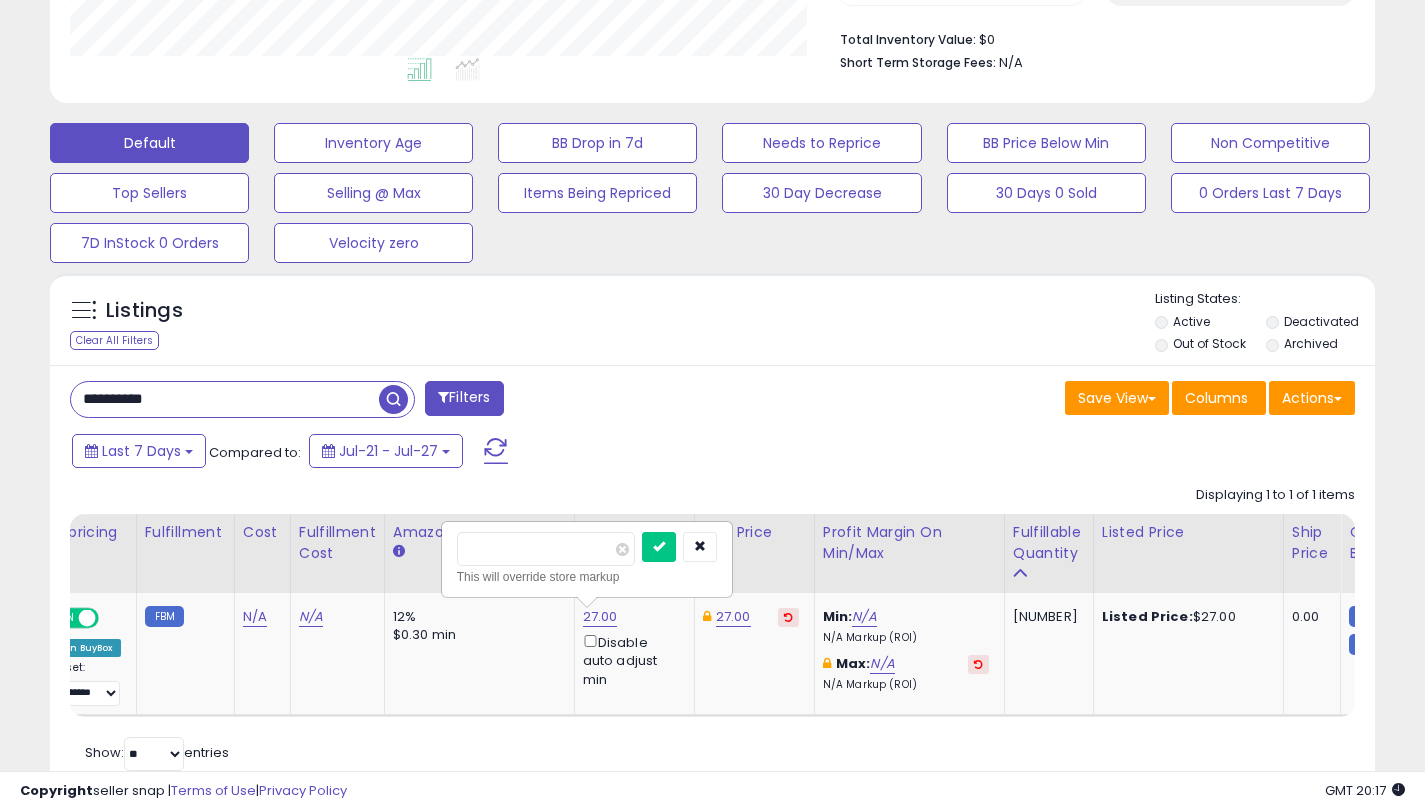 drag, startPoint x: 878, startPoint y: 388, endPoint x: 832, endPoint y: 416, distance: 53.851646 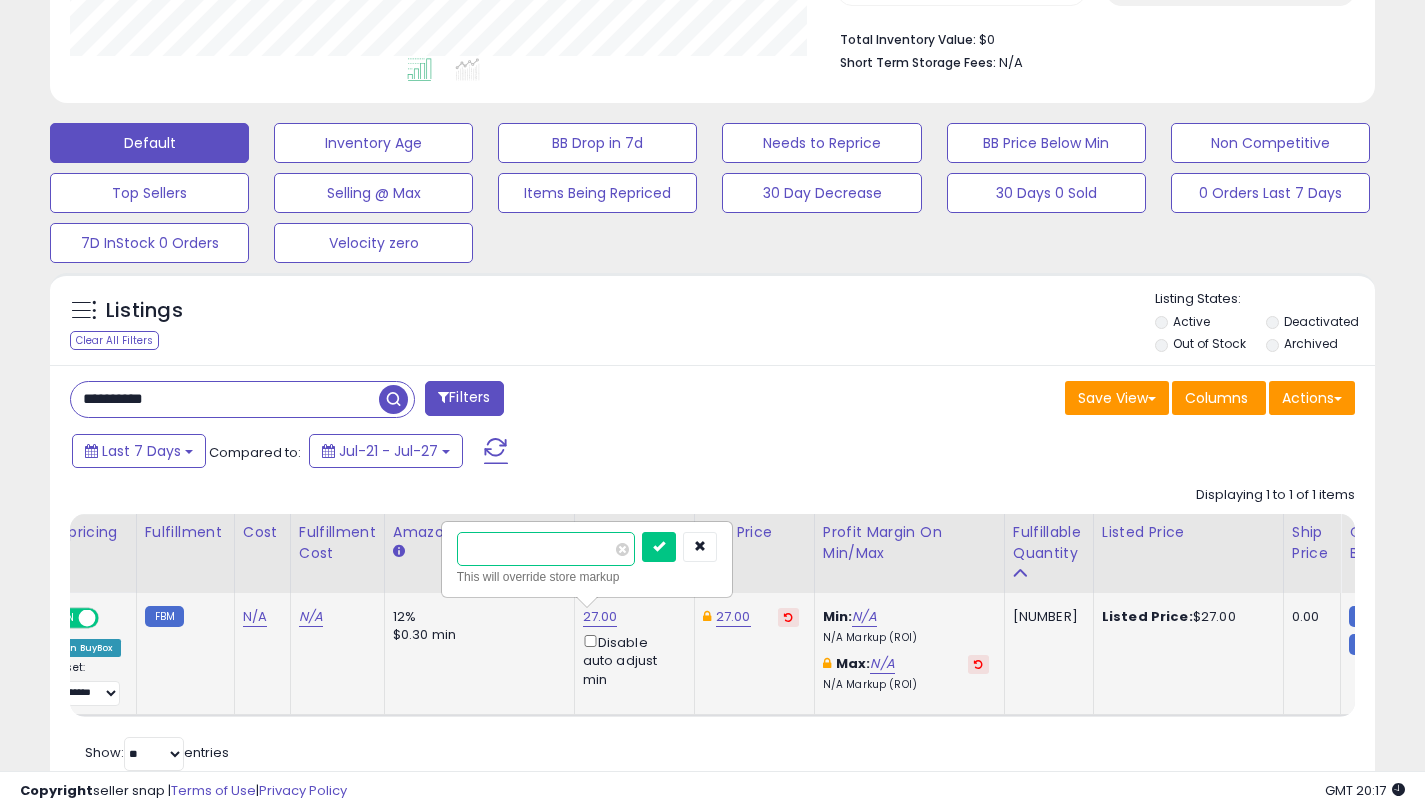 click on "*****" at bounding box center [546, 549] 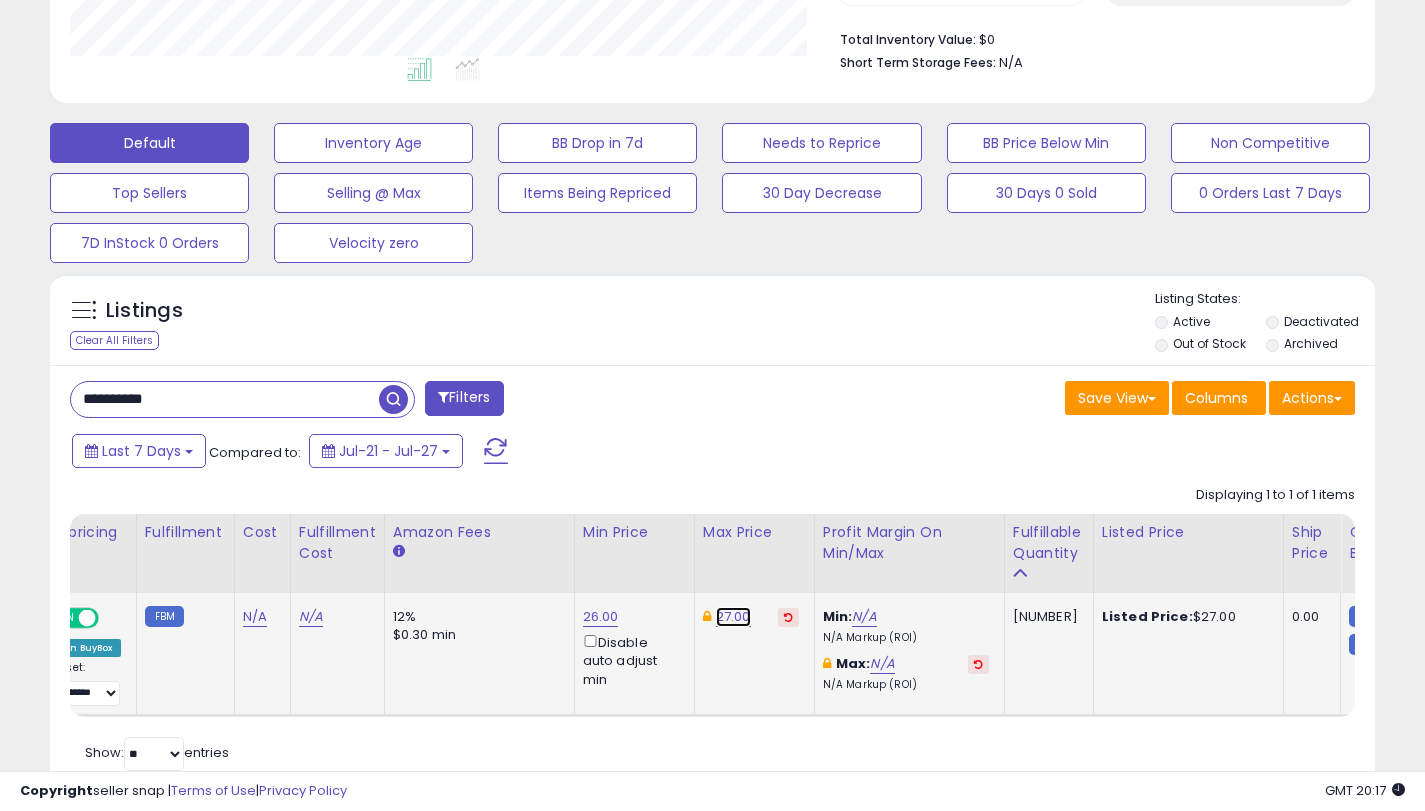click on "27.00" at bounding box center (733, 617) 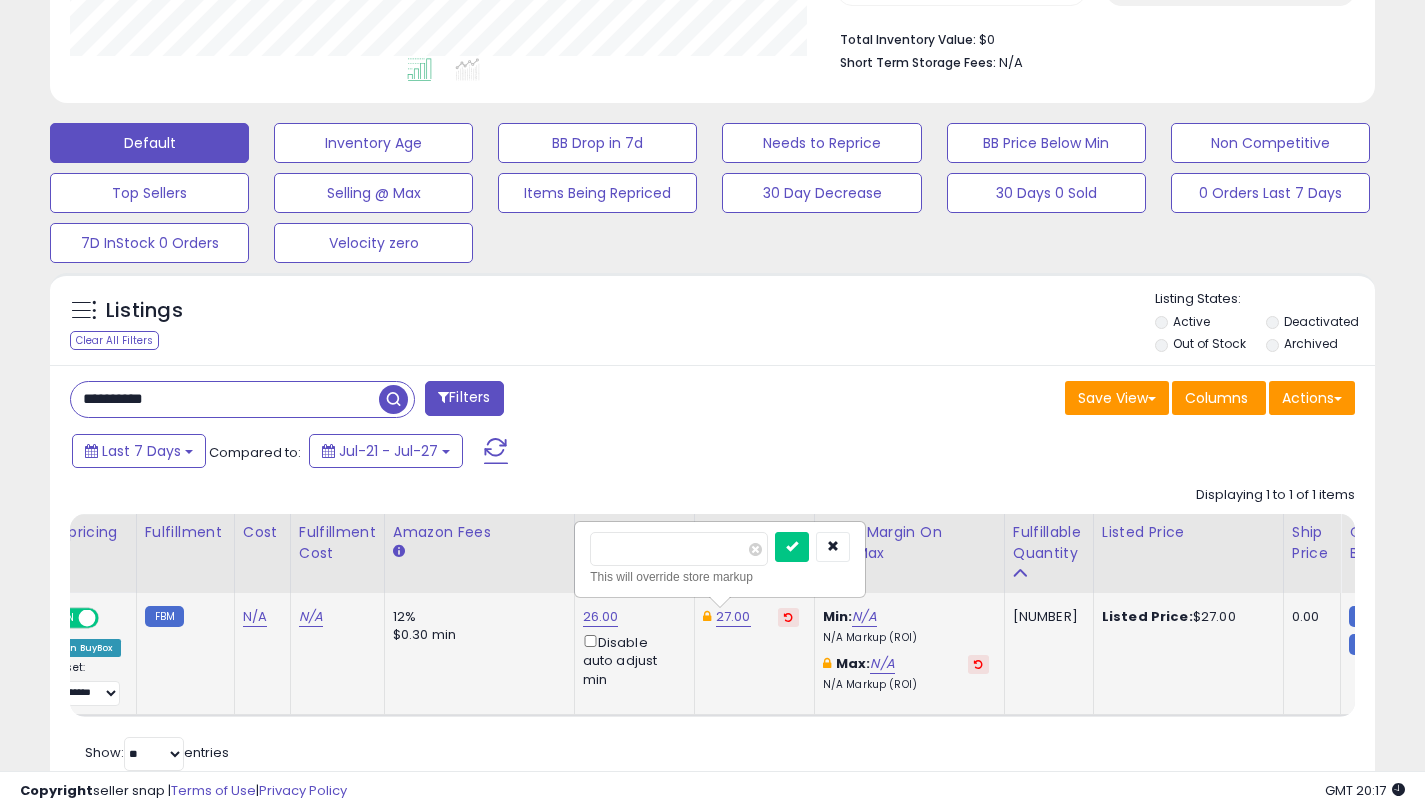 click on "*****" at bounding box center (679, 549) 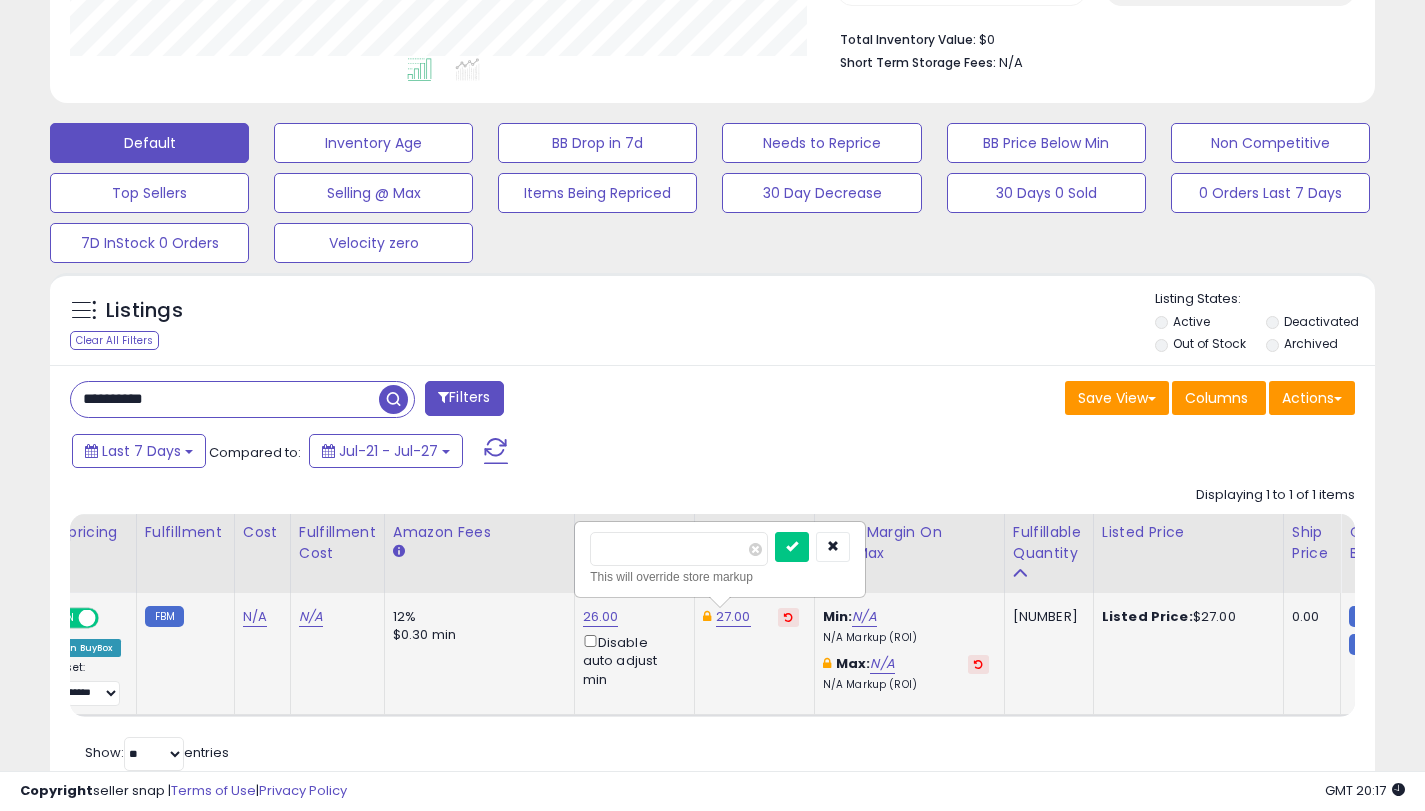 type on "**" 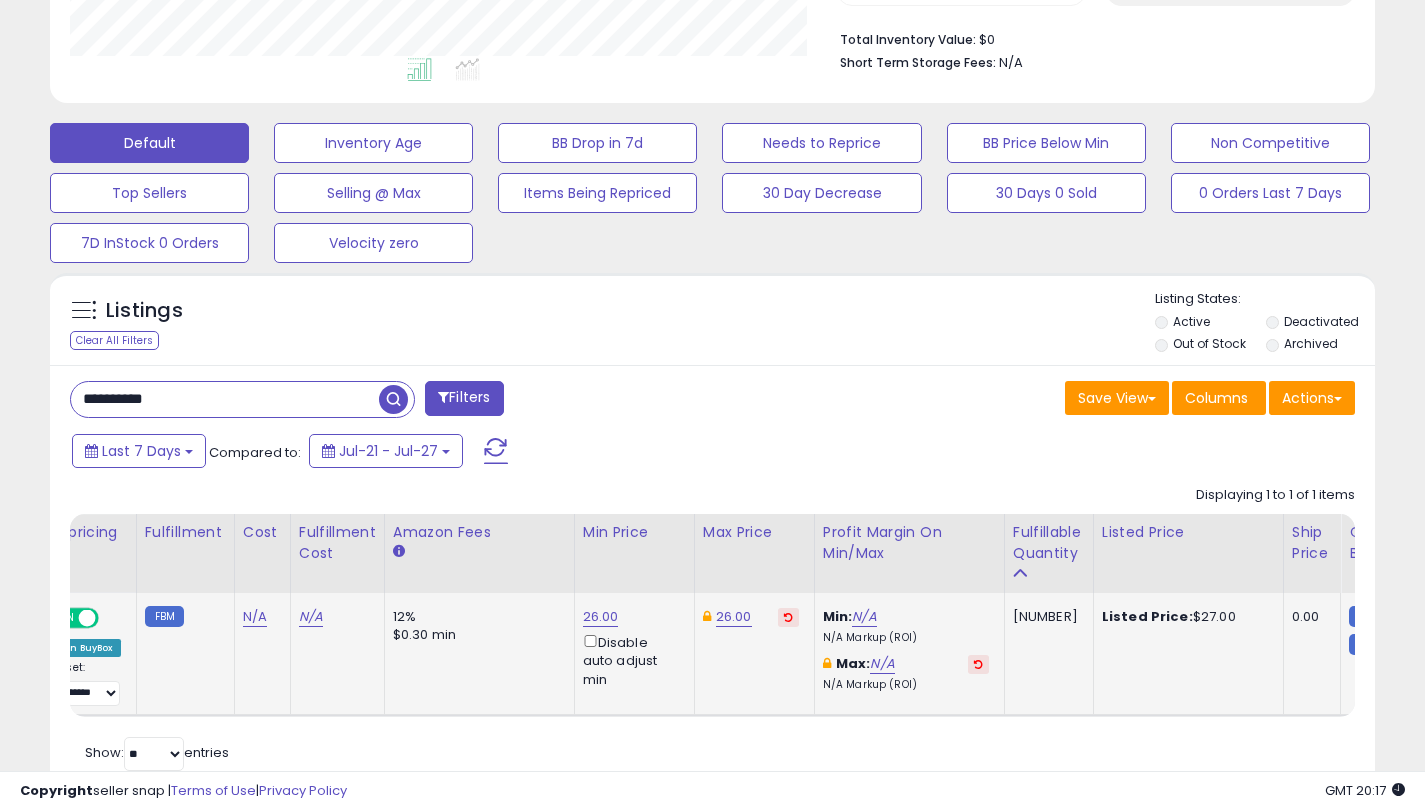 click on "**********" at bounding box center [225, 399] 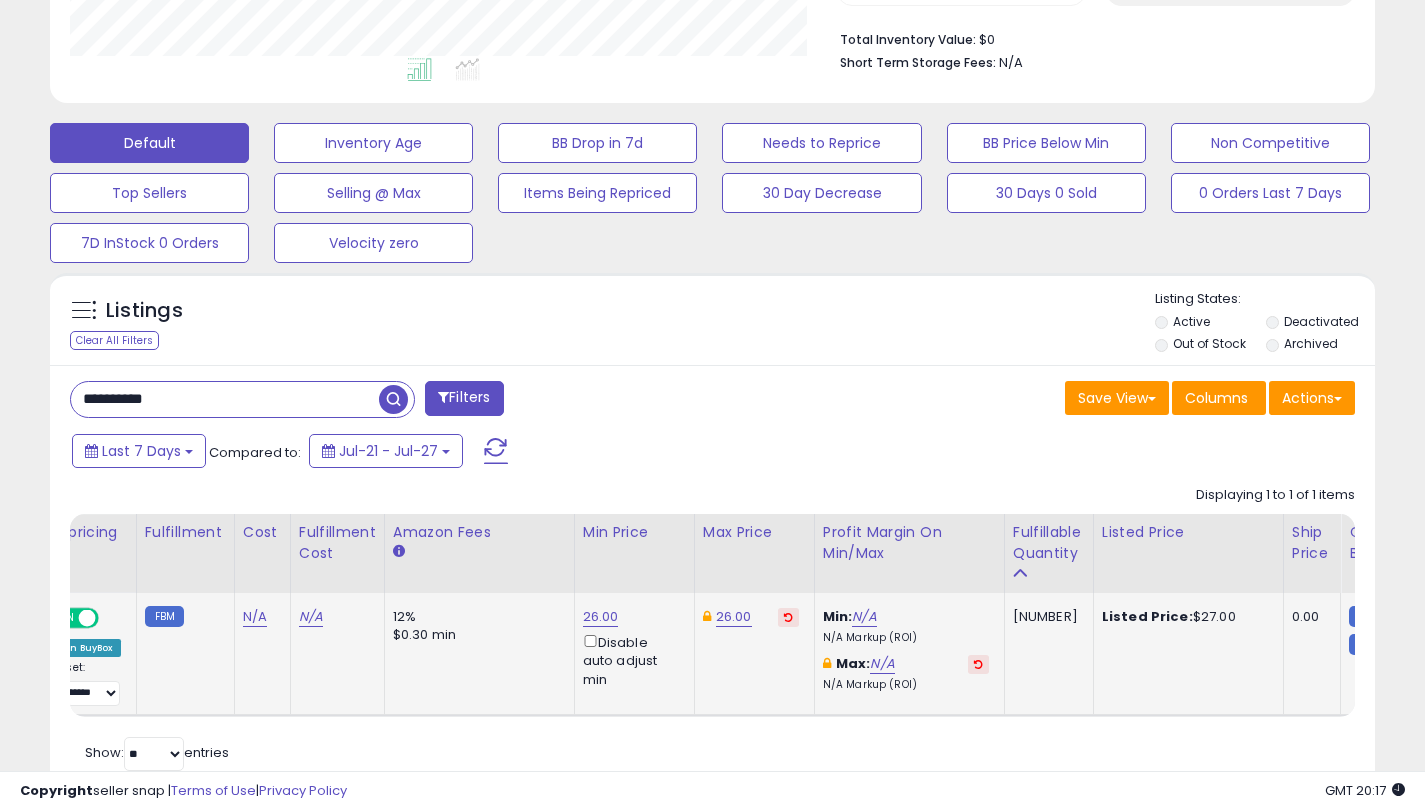click on "**********" at bounding box center (225, 399) 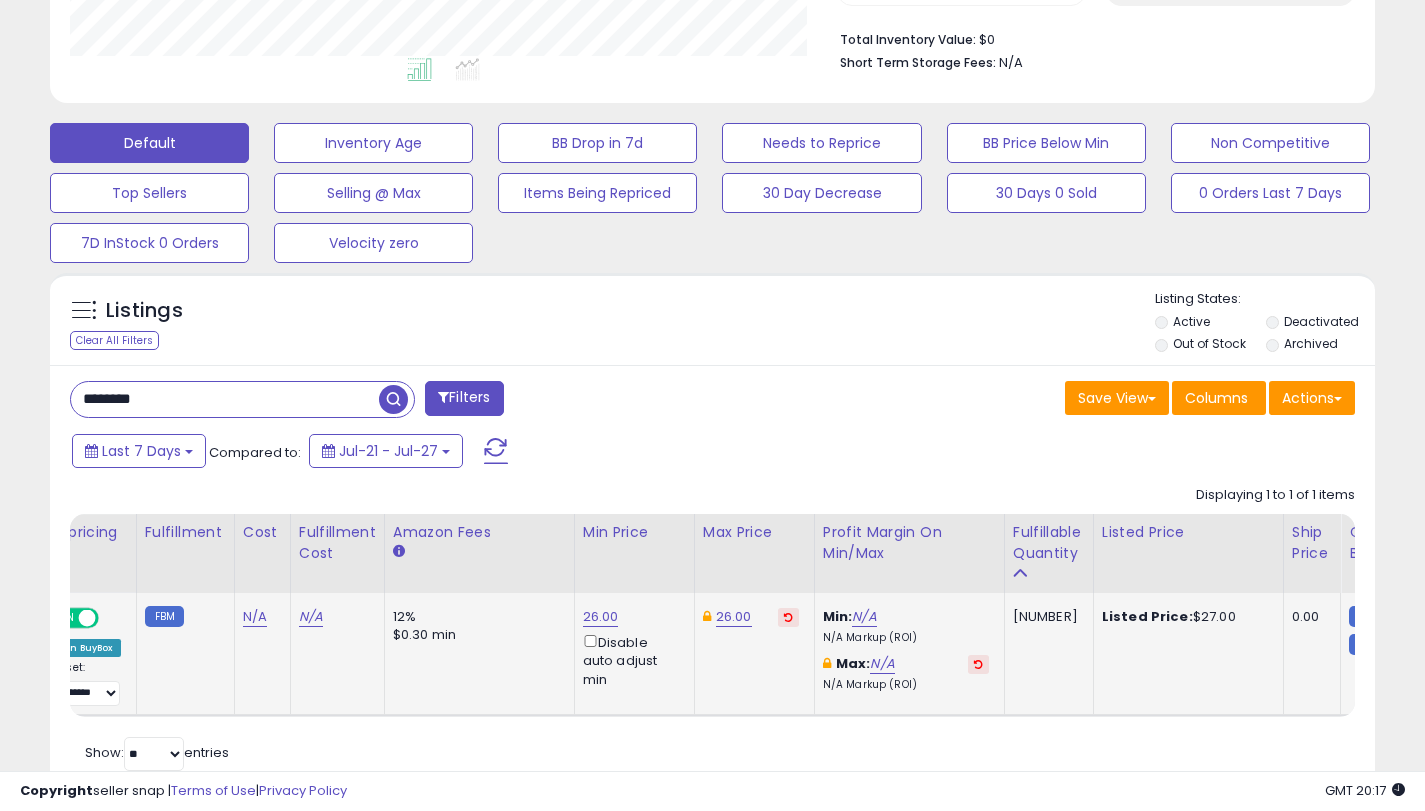 type on "********" 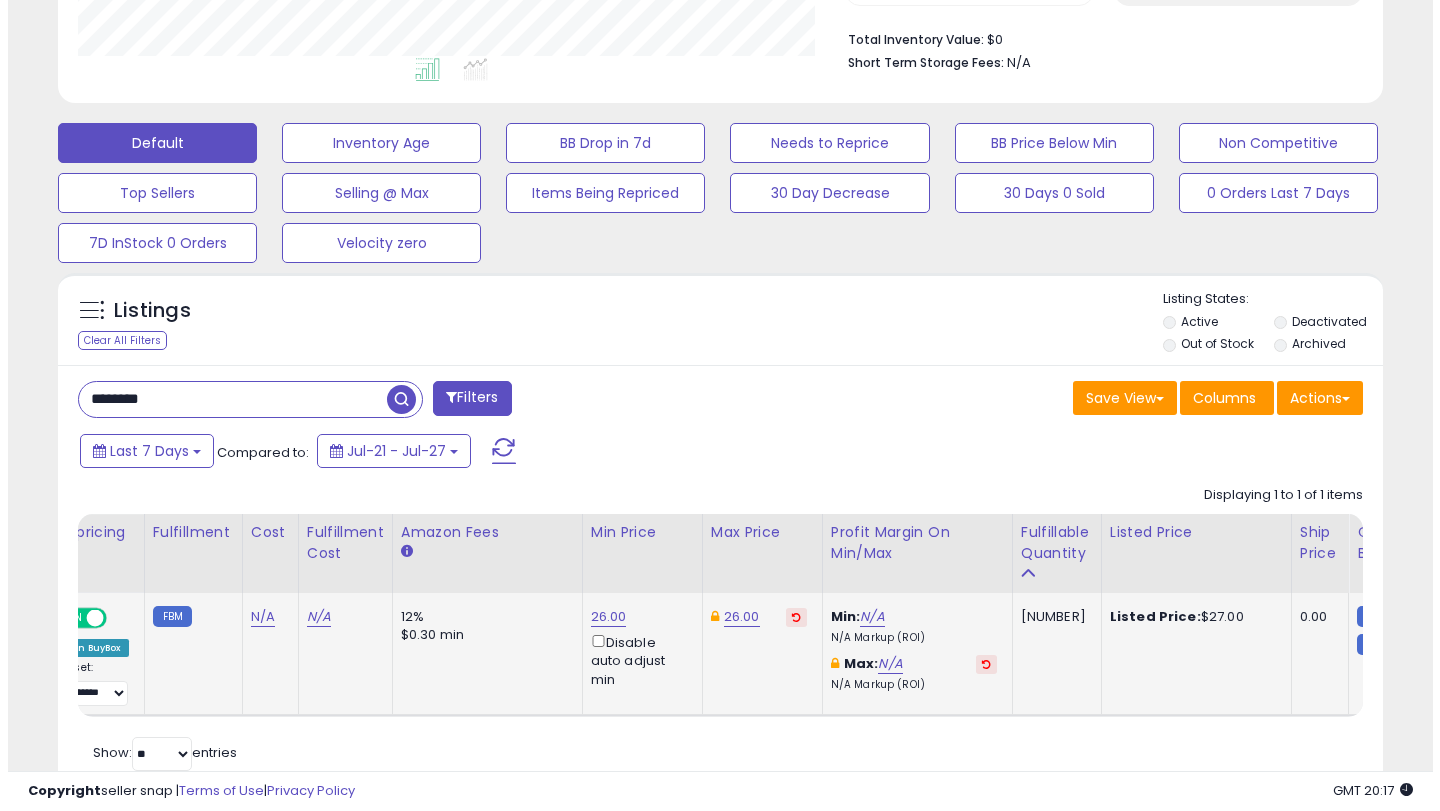 scroll, scrollTop: 459, scrollLeft: 0, axis: vertical 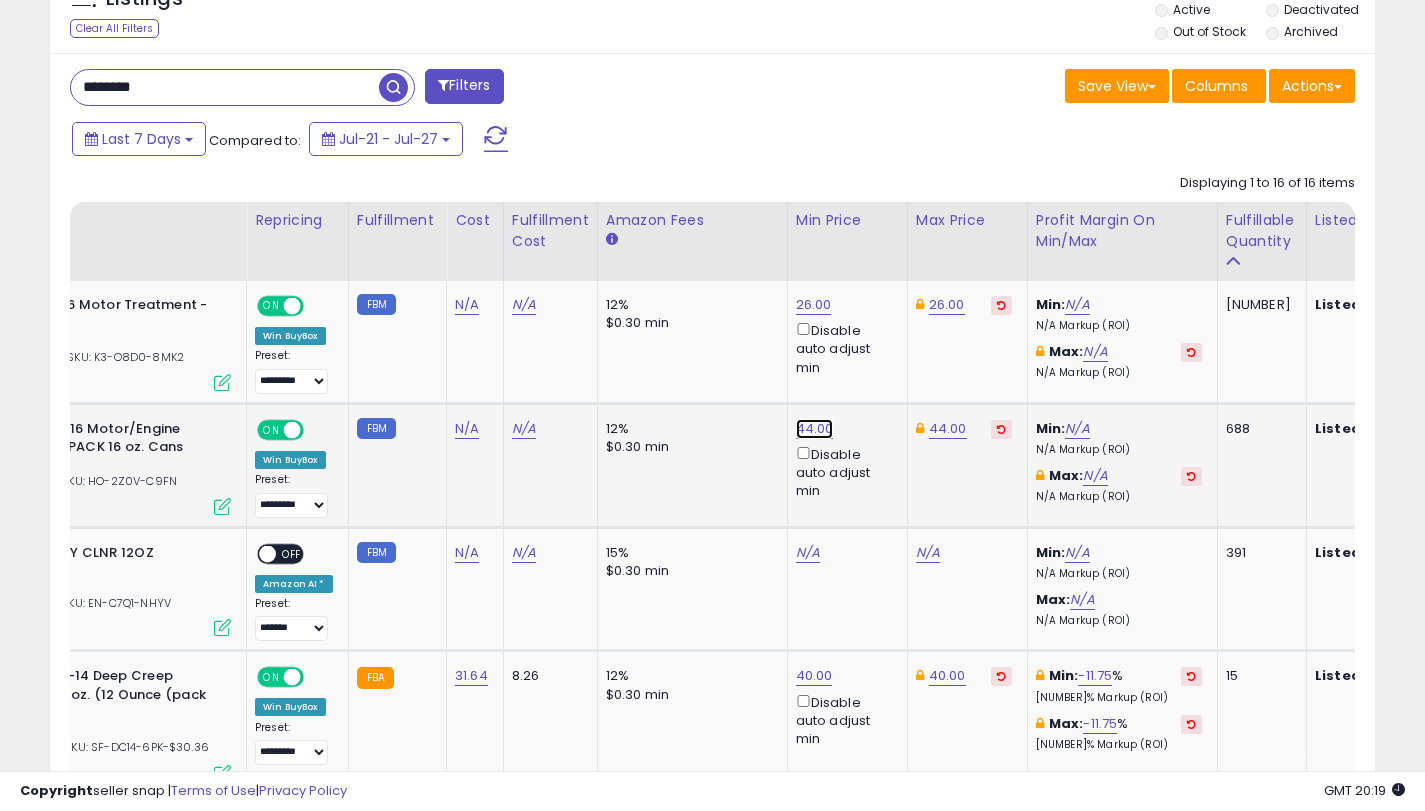 click on "44.00" at bounding box center [814, 305] 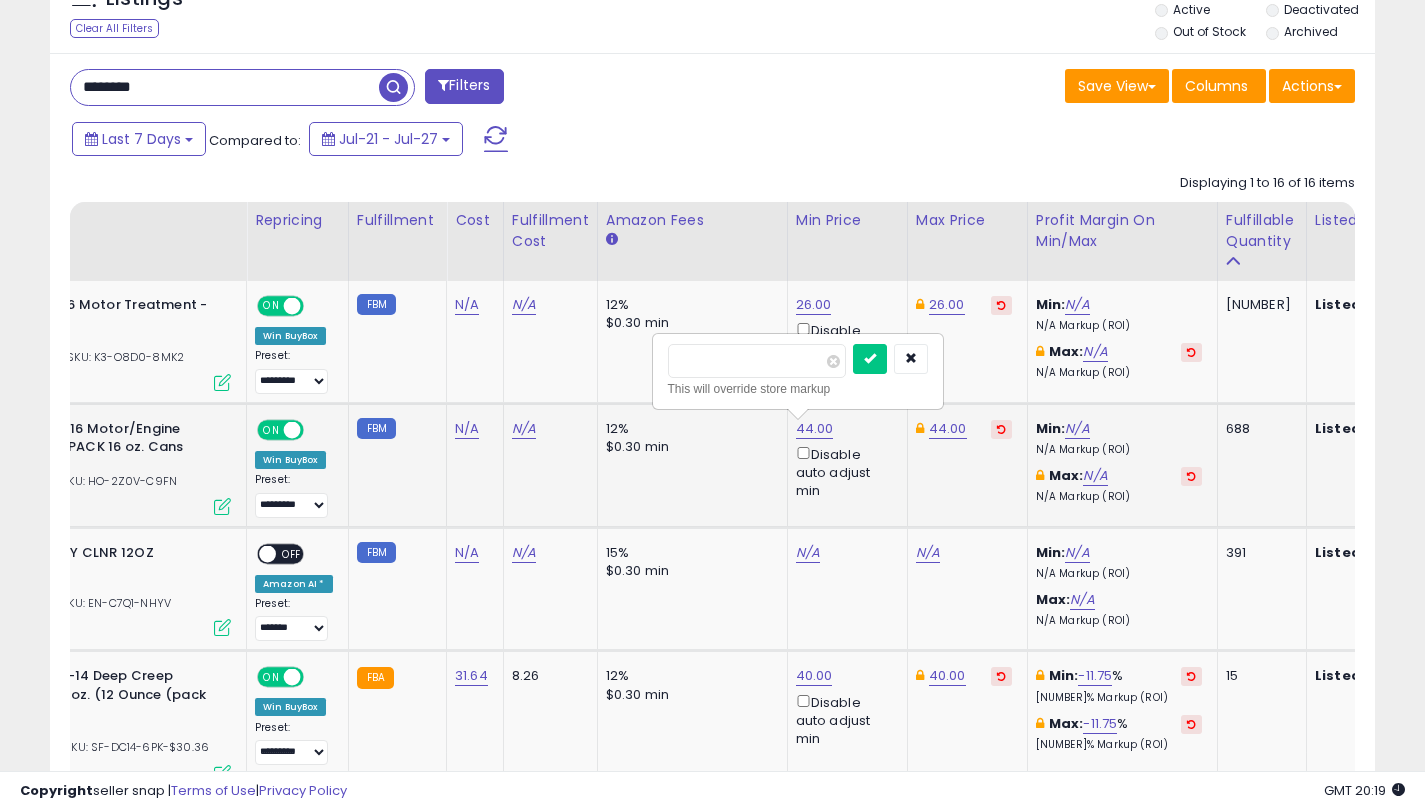 click on "*****" at bounding box center [757, 361] 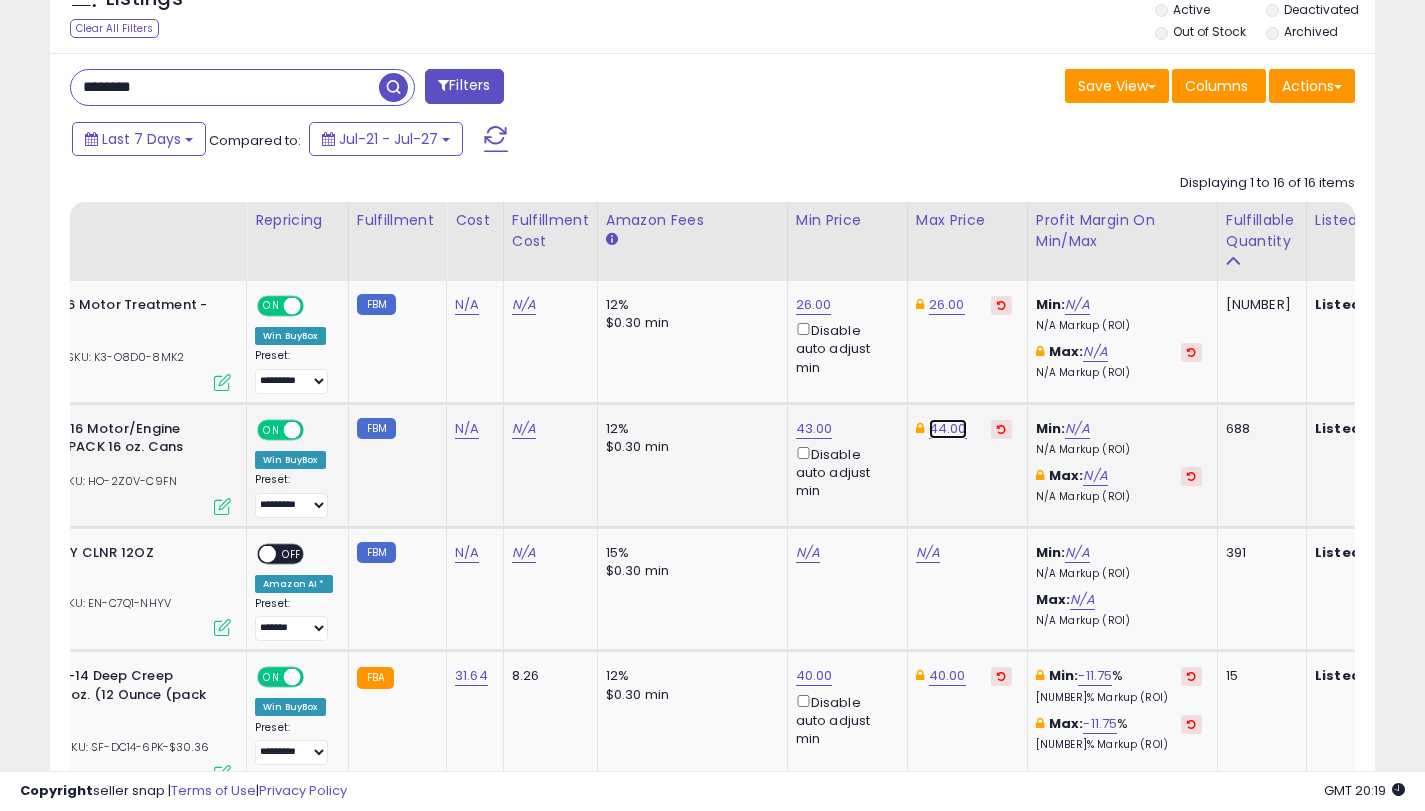 click on "44.00" at bounding box center (947, 305) 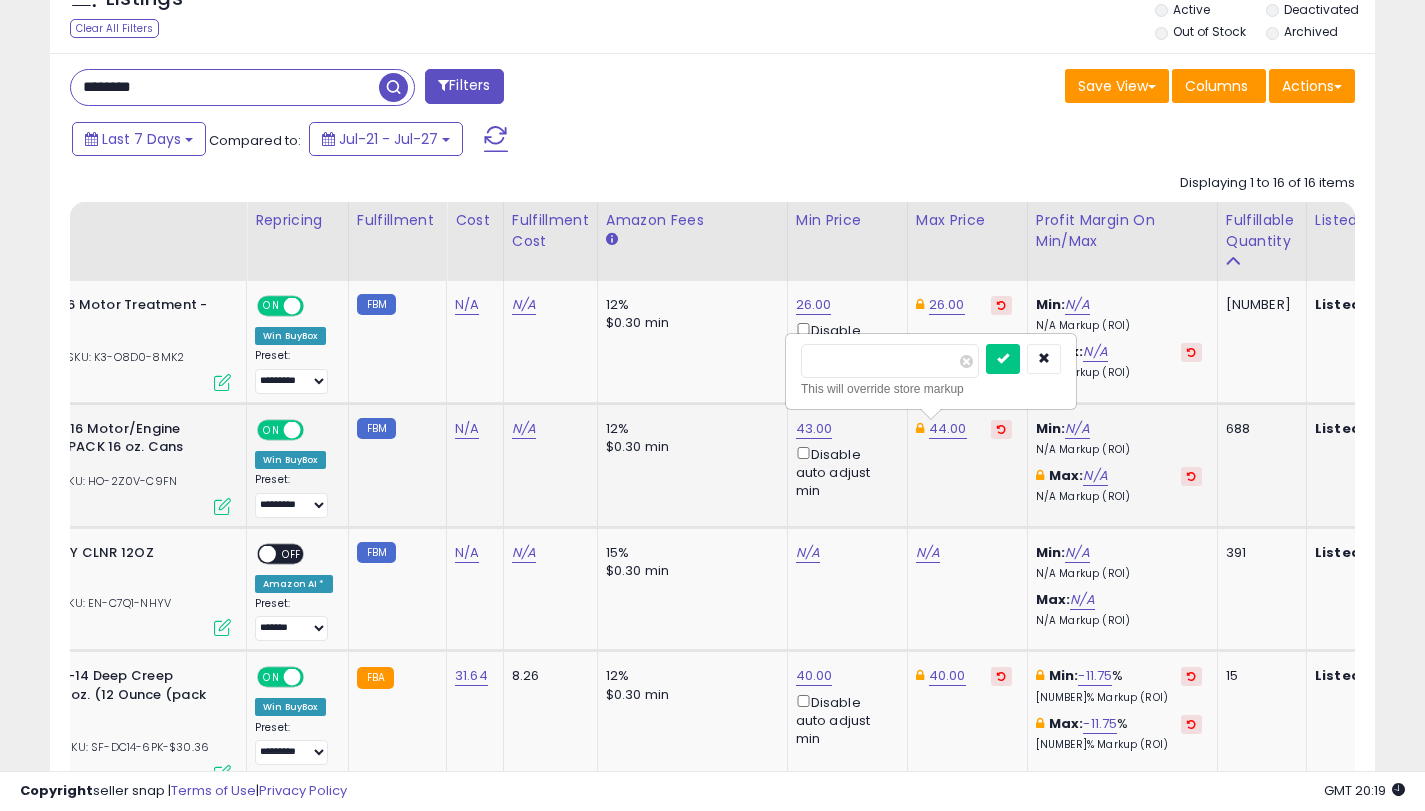 click on "*****" at bounding box center [890, 361] 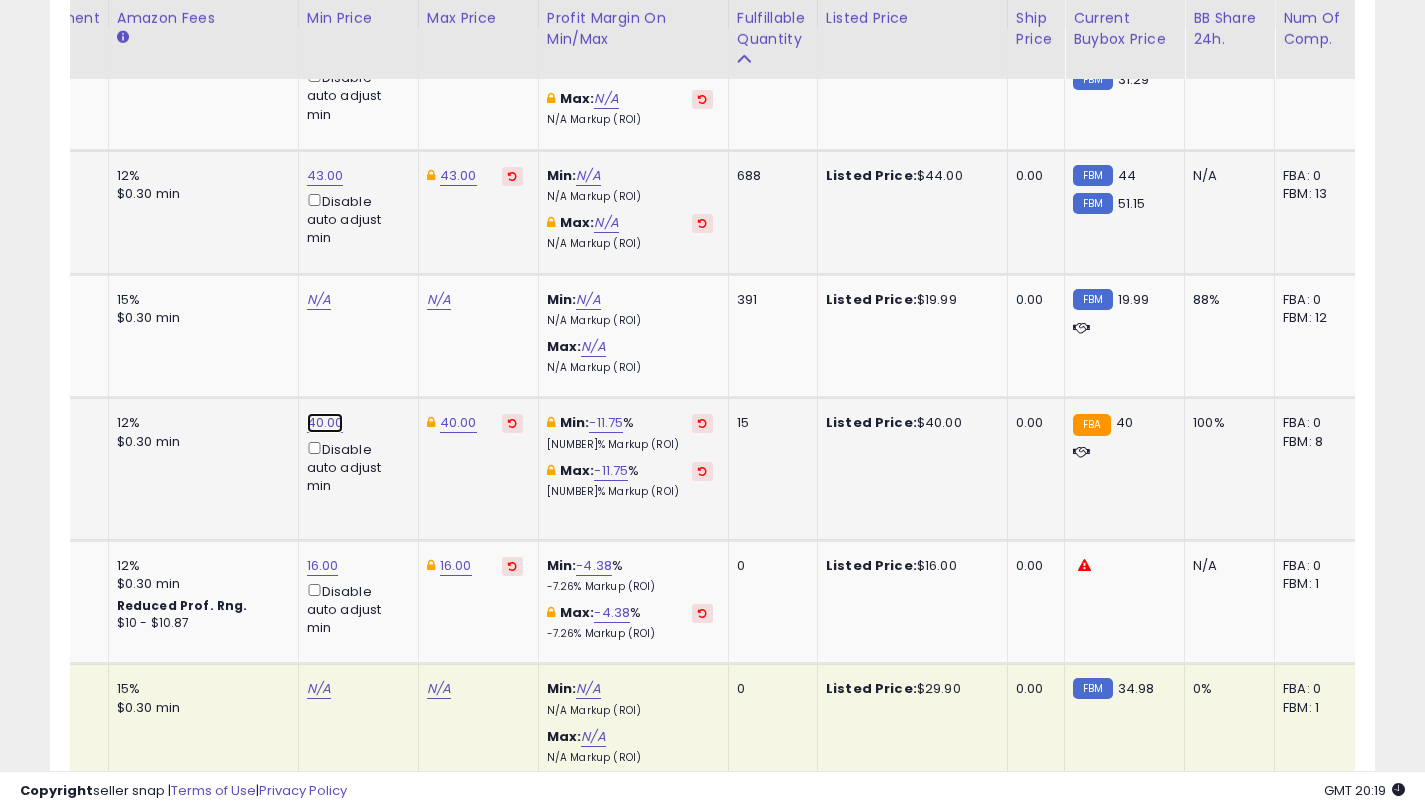click on "40.00" at bounding box center (325, 52) 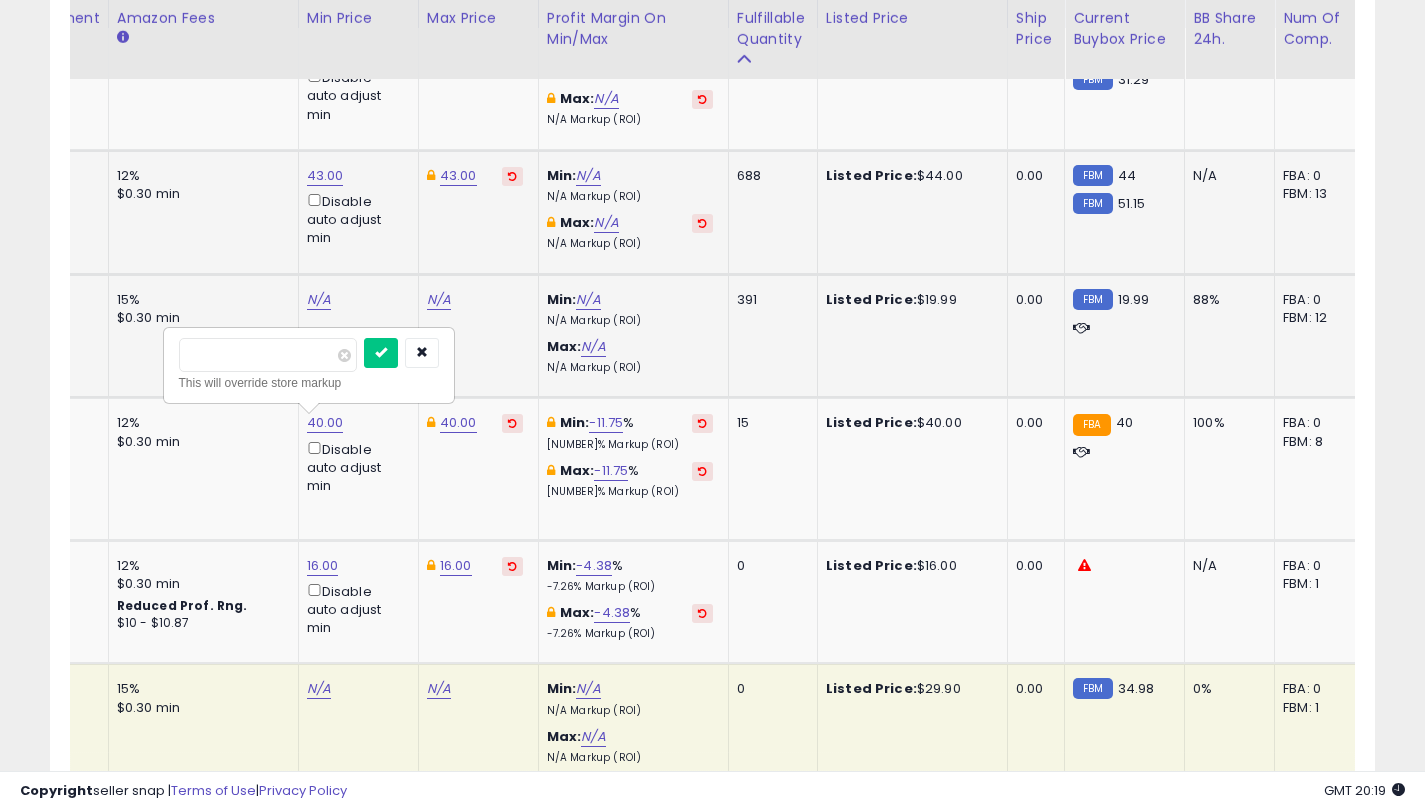 click on "15% $0.30 min" 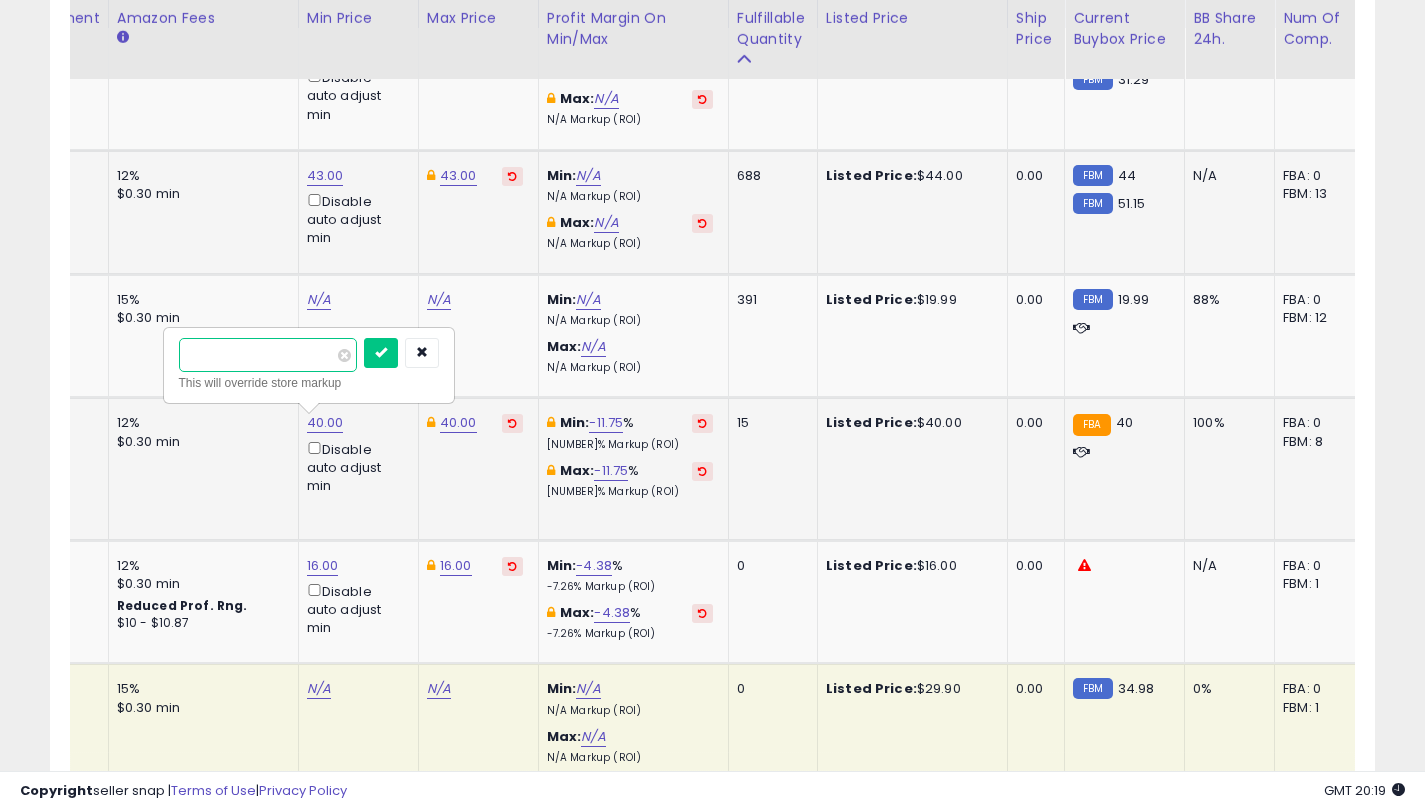 click on "*****" at bounding box center (268, 355) 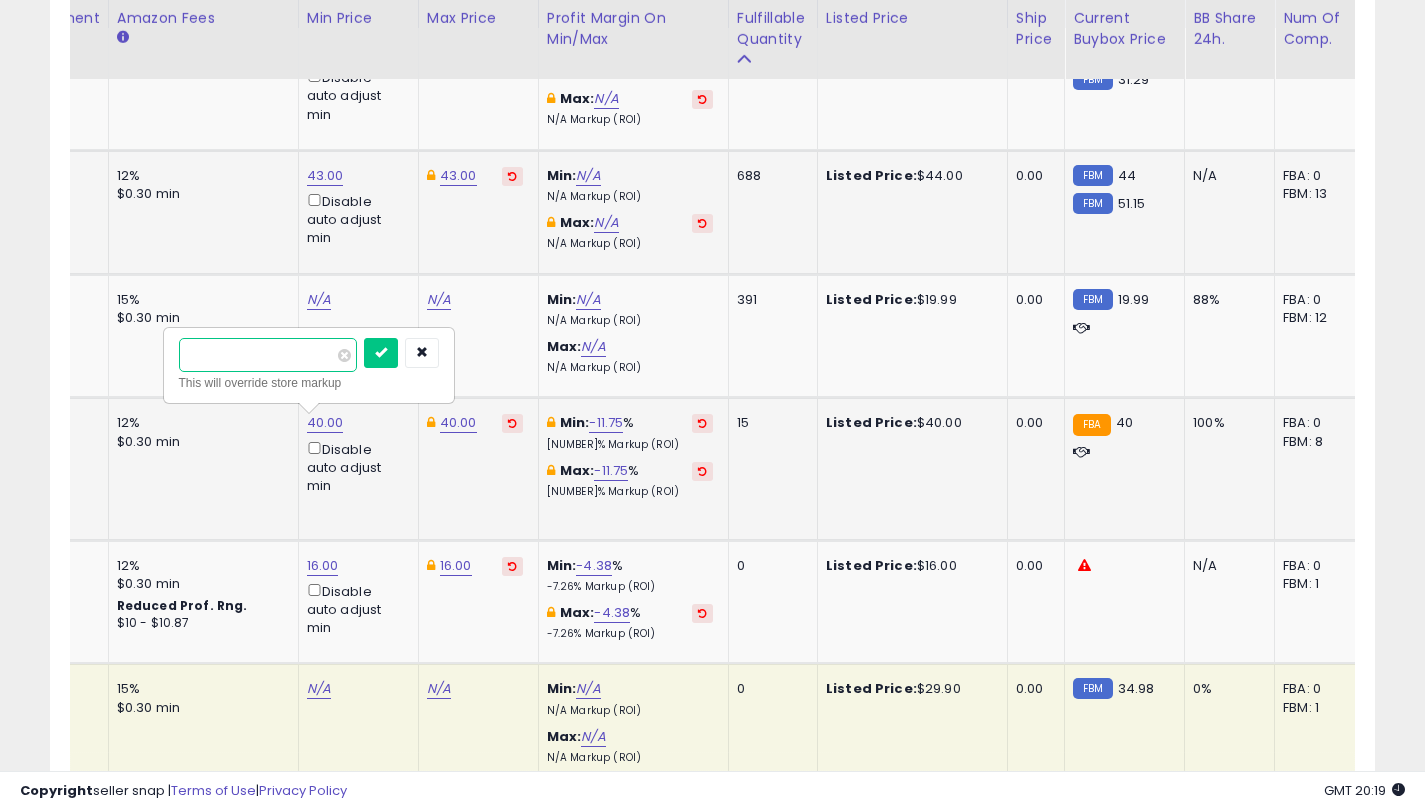 type on "**" 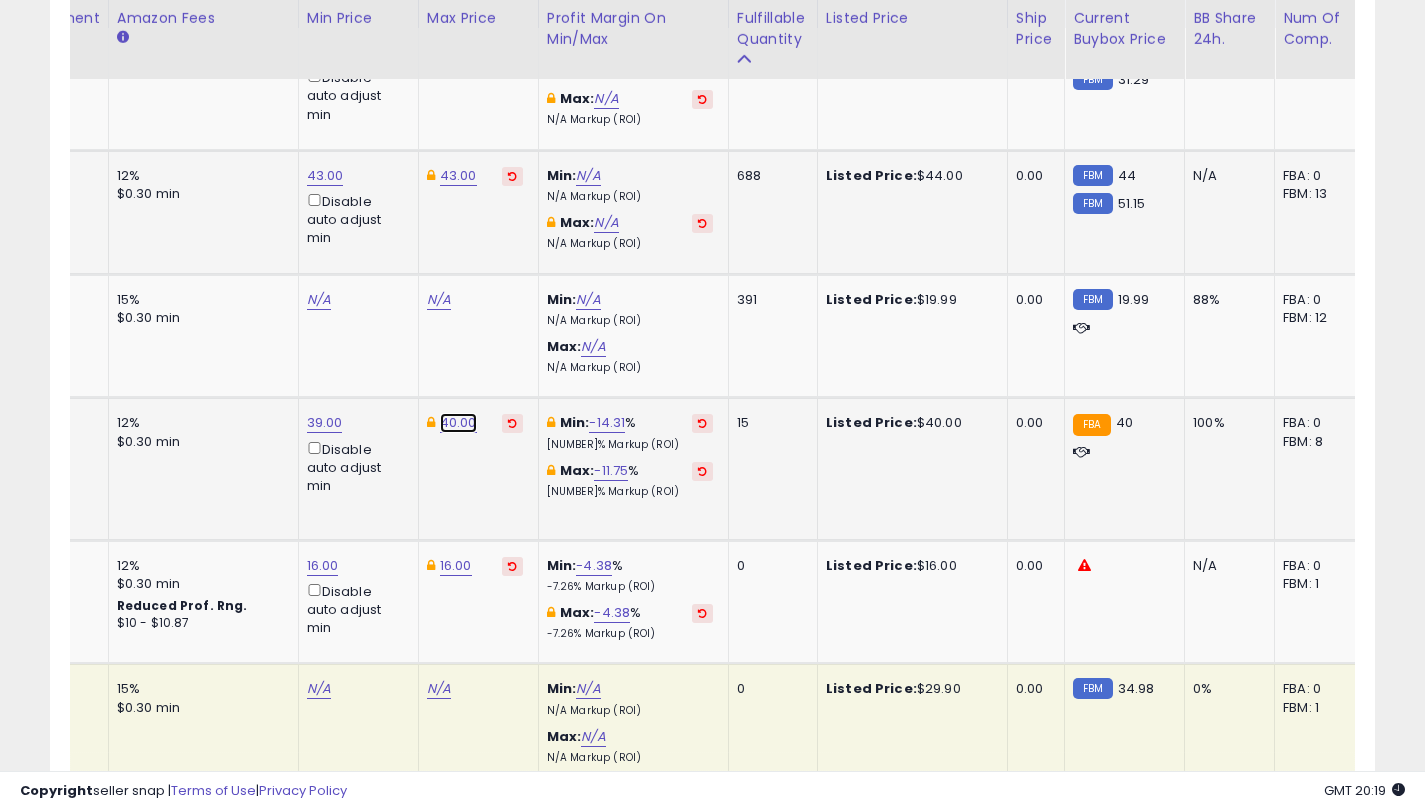 click on "40.00" at bounding box center (458, 52) 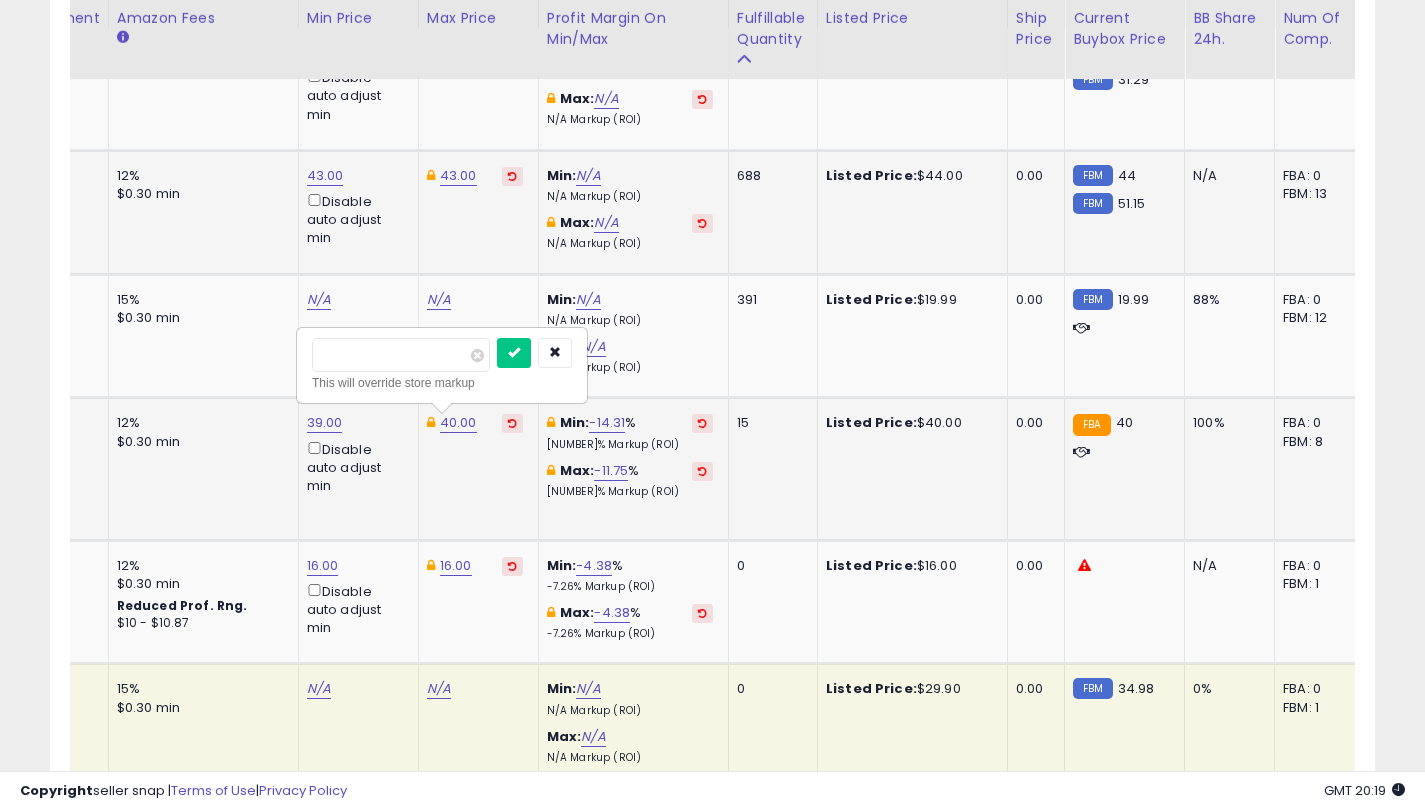 click on "*****" at bounding box center [401, 355] 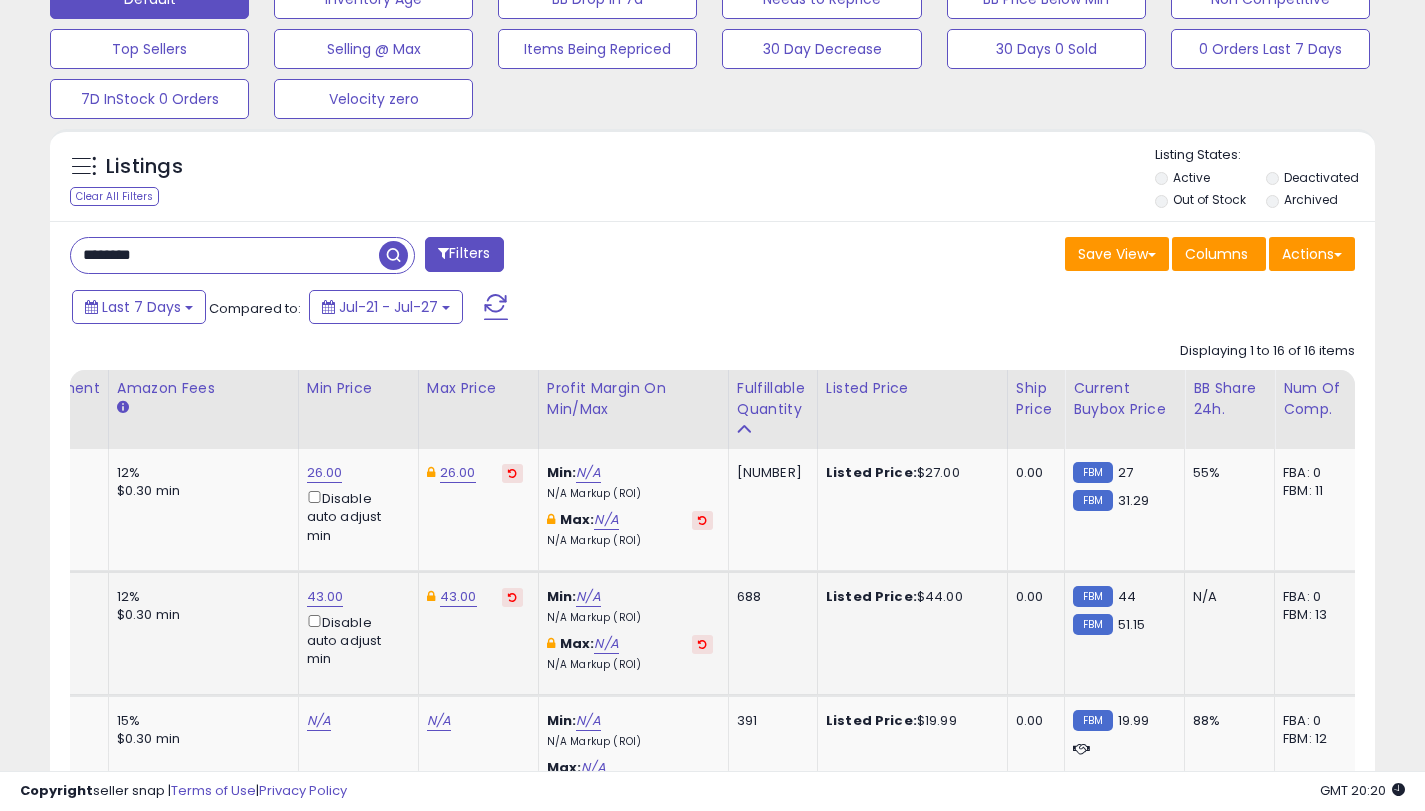 click on "********" at bounding box center [225, 255] 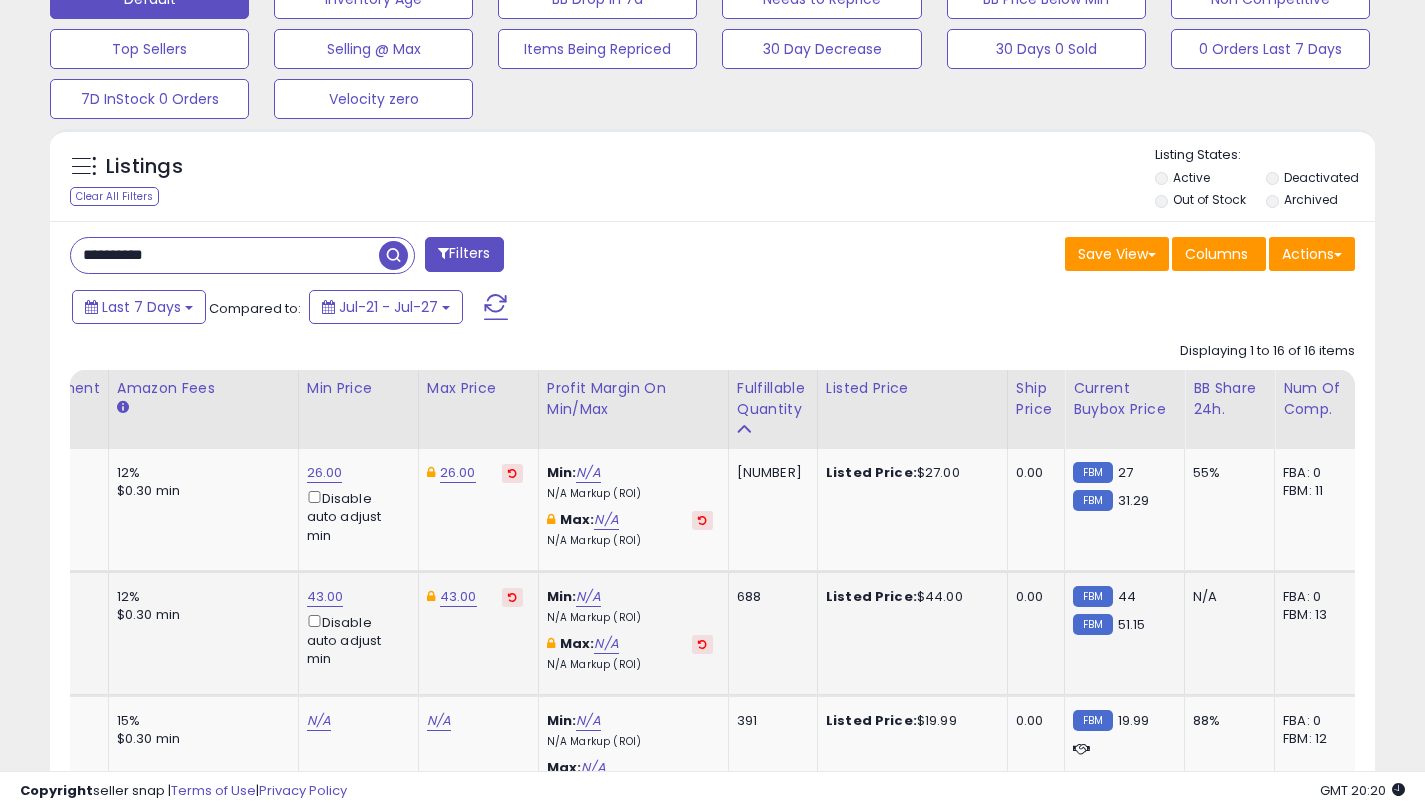 type on "**********" 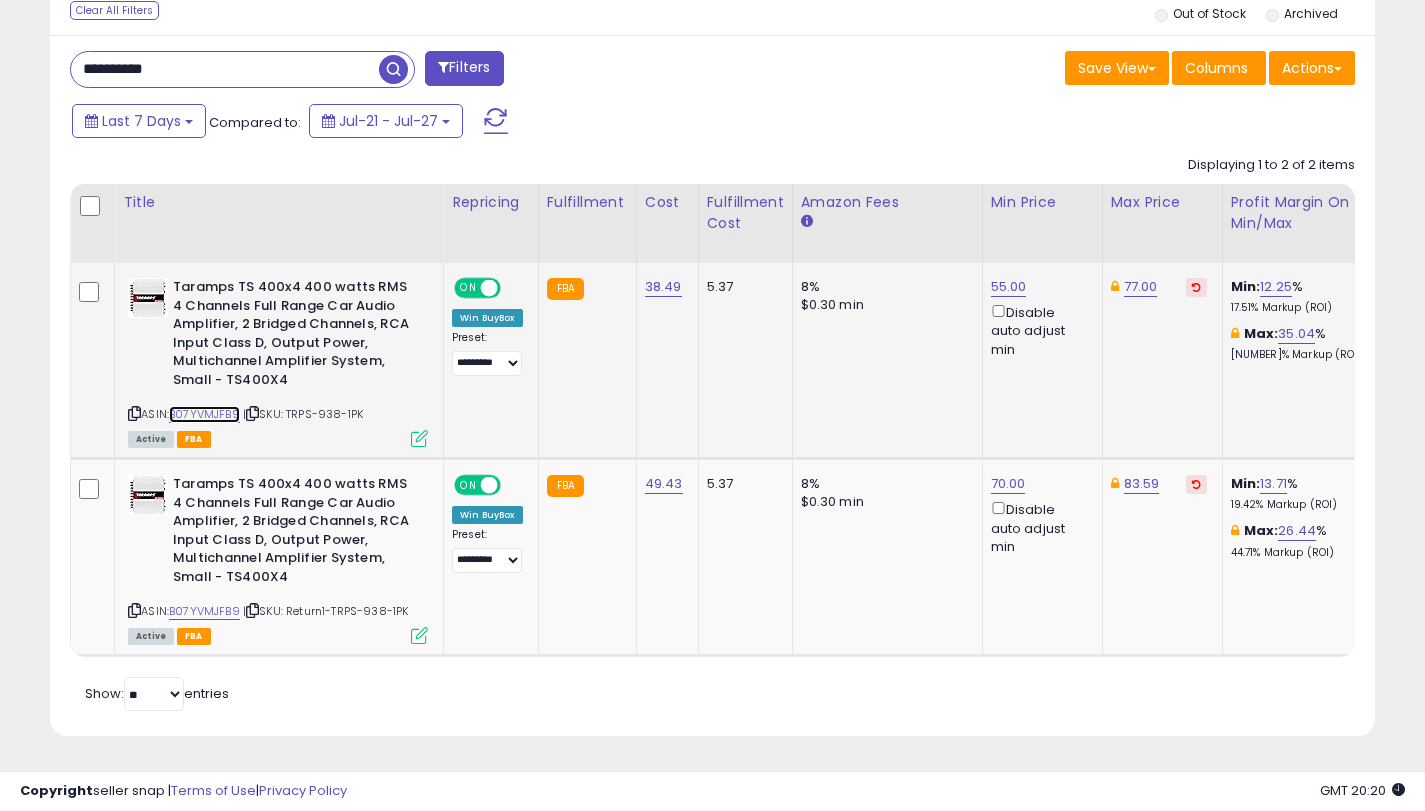 click on "B07YVMJFB9" at bounding box center (204, 414) 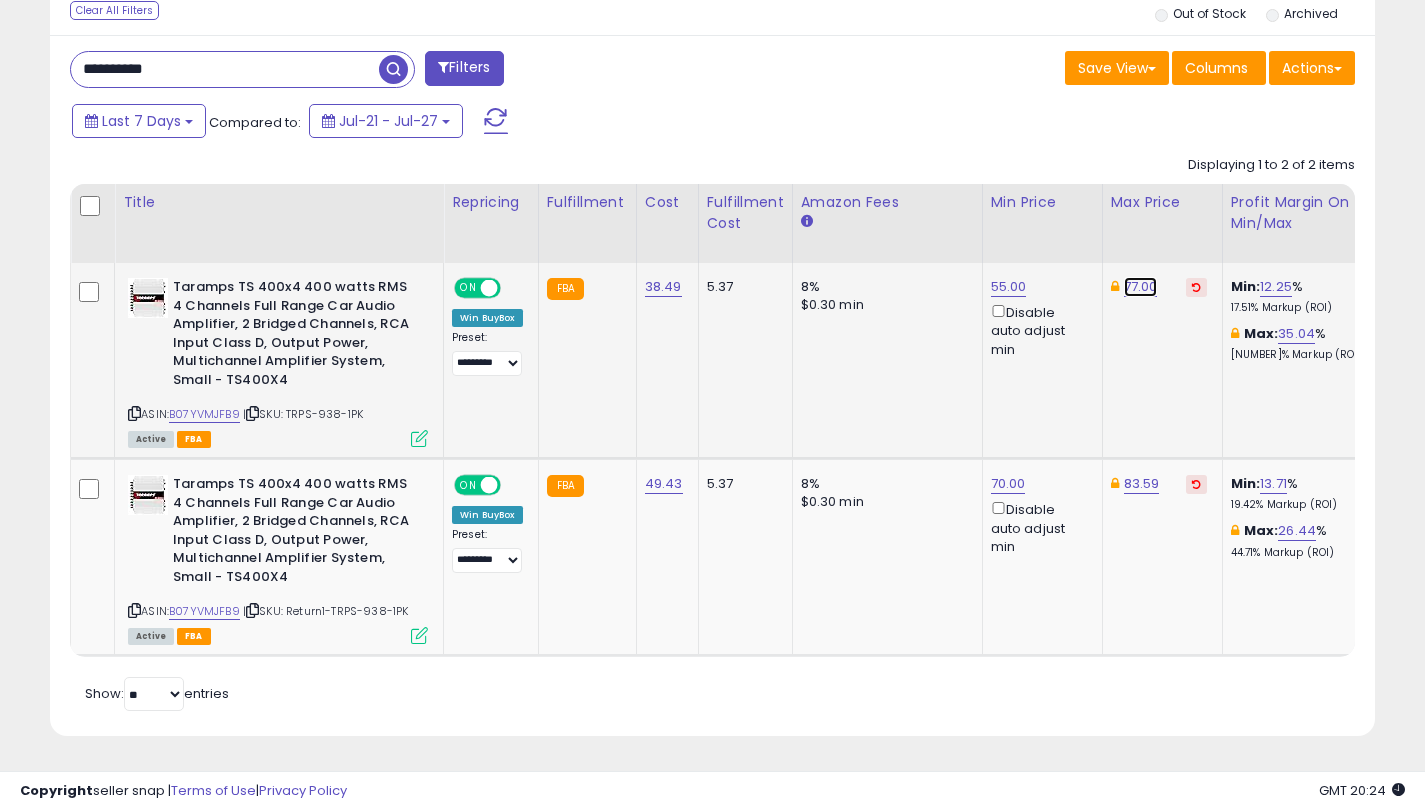 click on "77.00" at bounding box center [1141, 287] 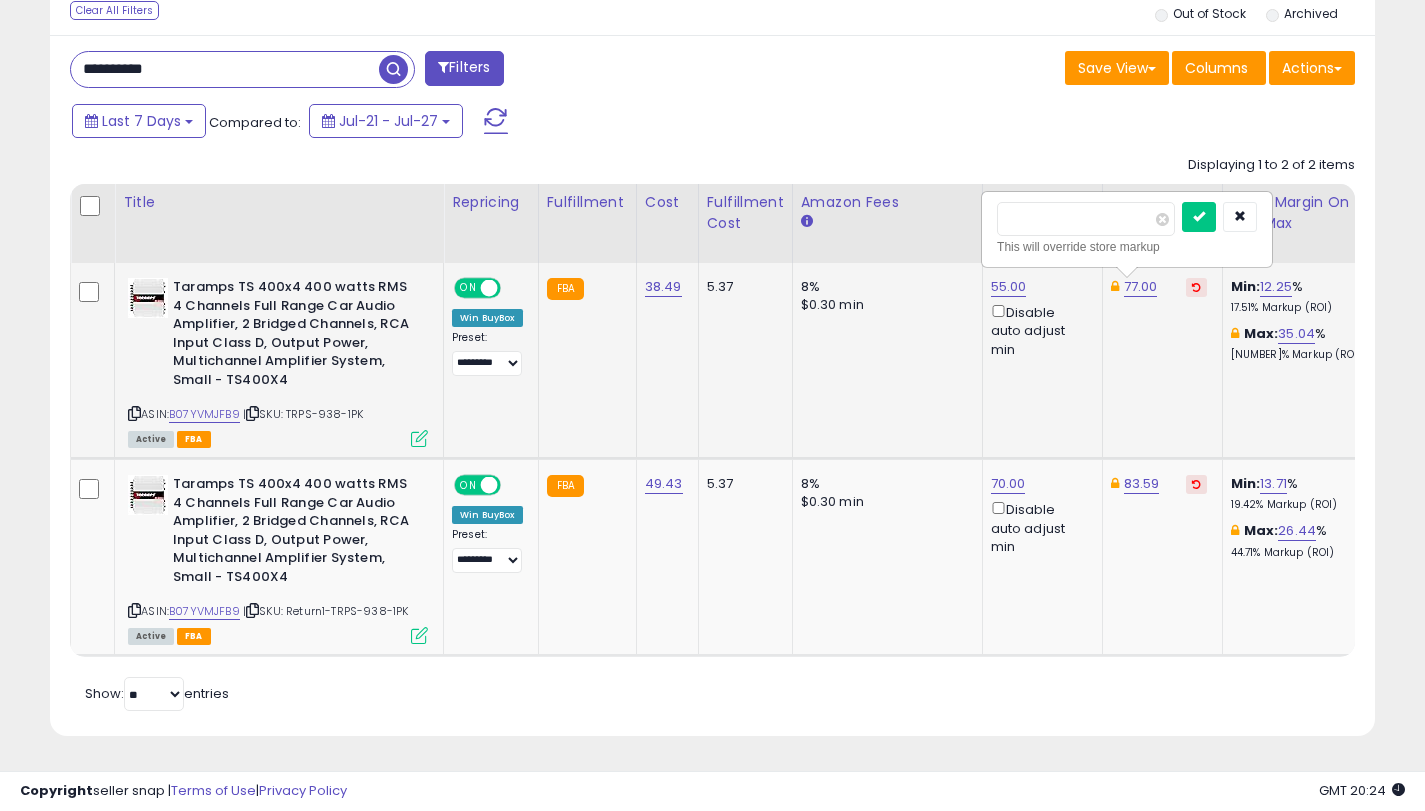 click on "*****" at bounding box center (1086, 219) 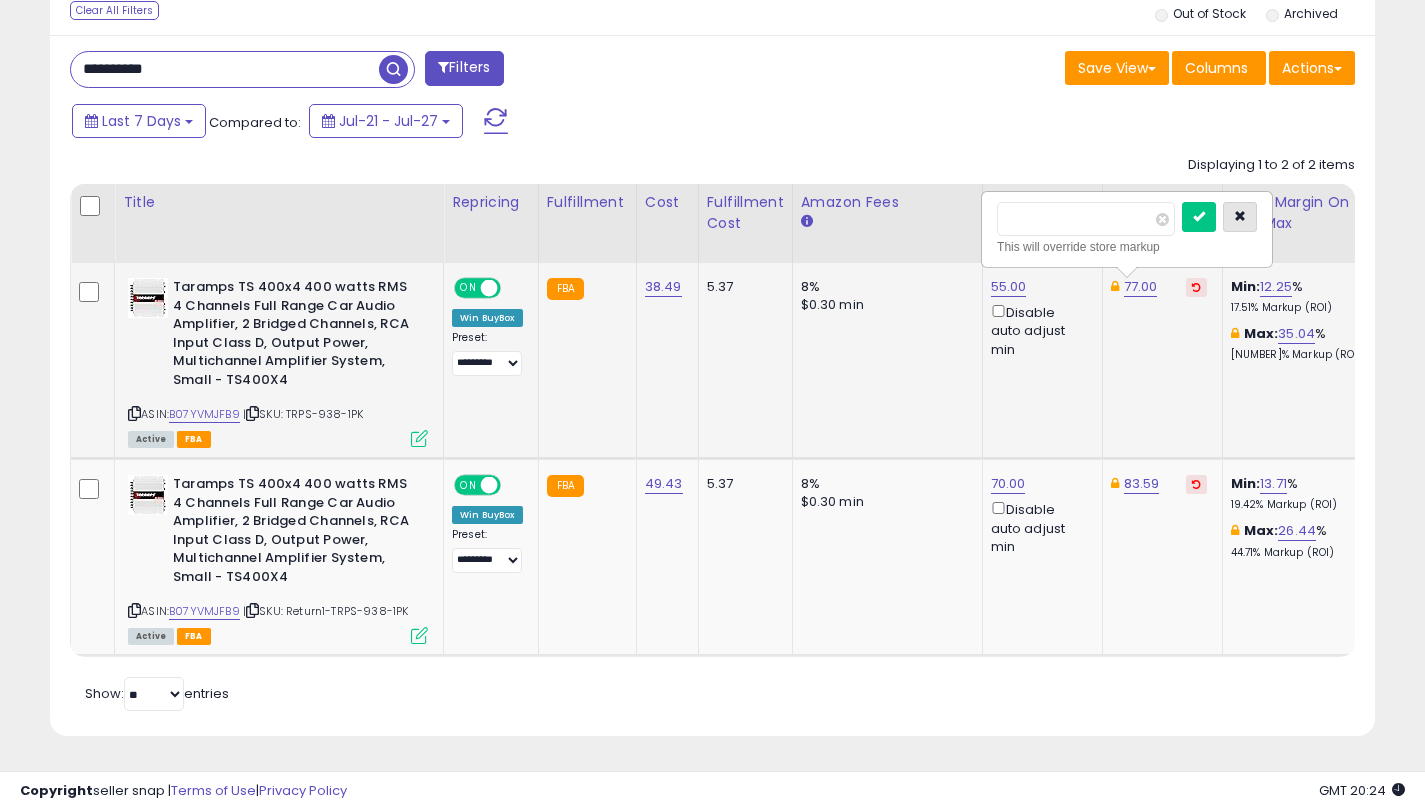 click at bounding box center [1240, 216] 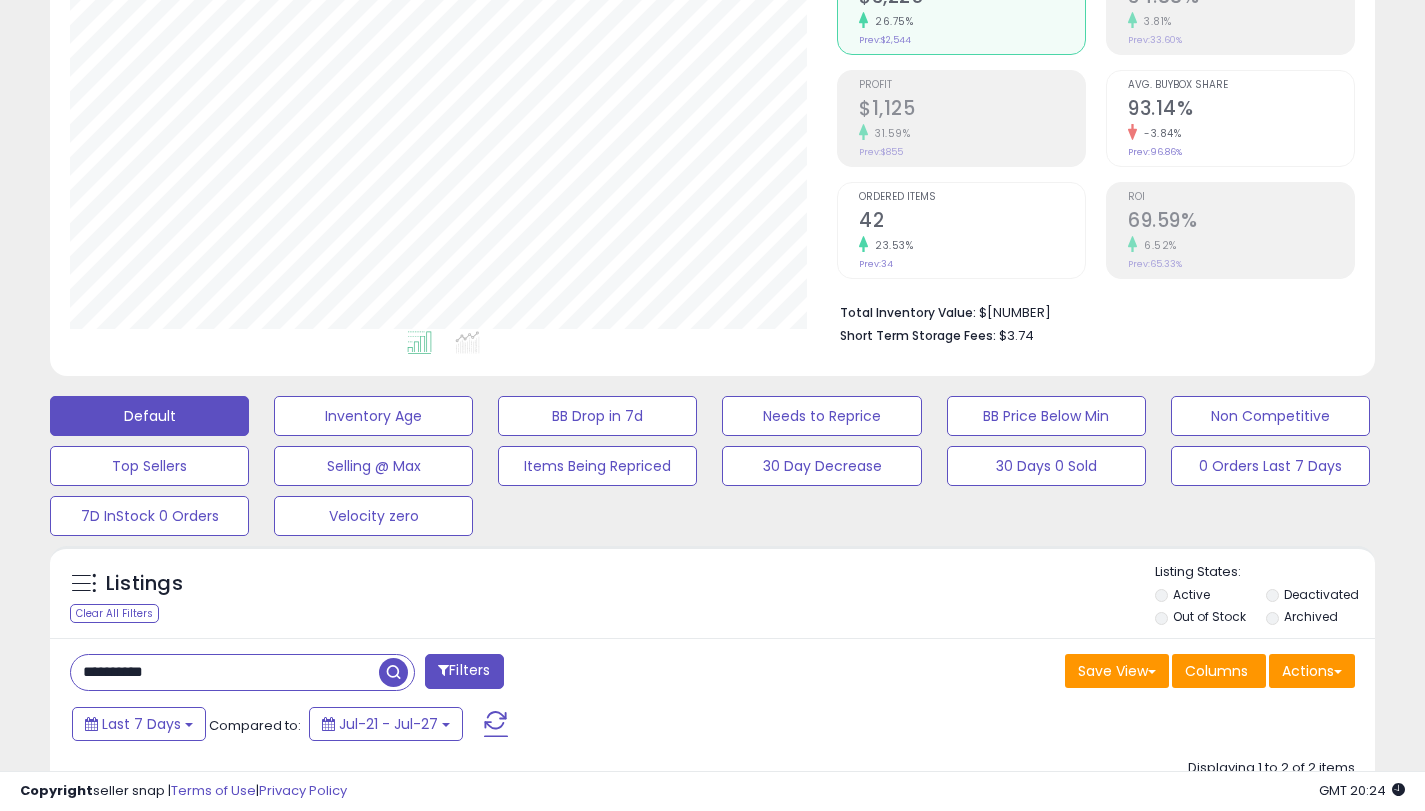 scroll, scrollTop: 0, scrollLeft: 0, axis: both 